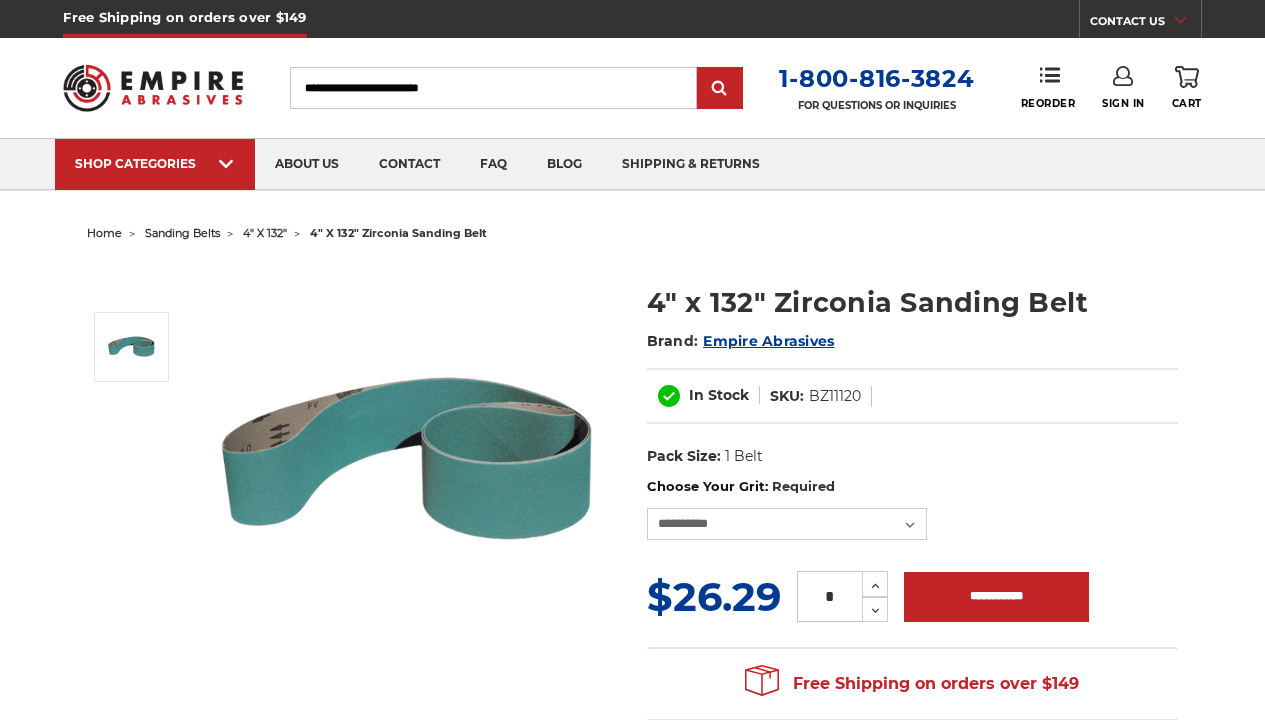 scroll, scrollTop: 0, scrollLeft: 0, axis: both 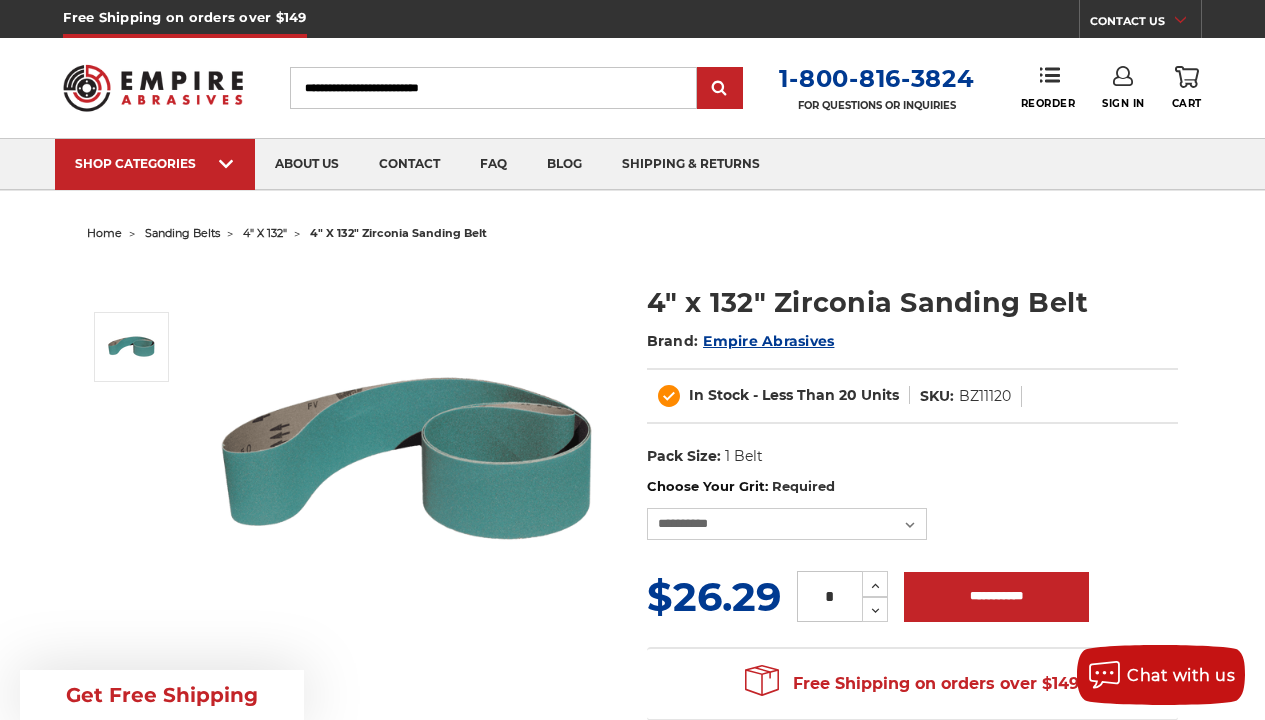 click at bounding box center [132, 347] 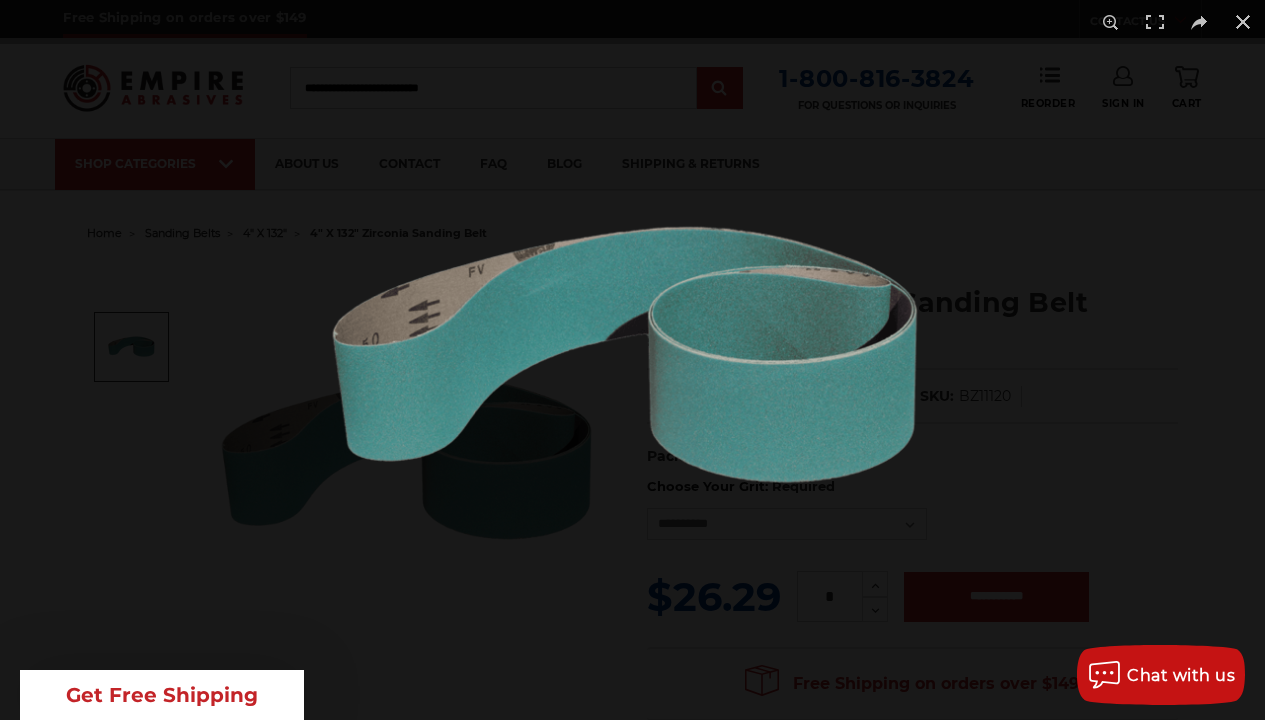 scroll, scrollTop: 0, scrollLeft: 0, axis: both 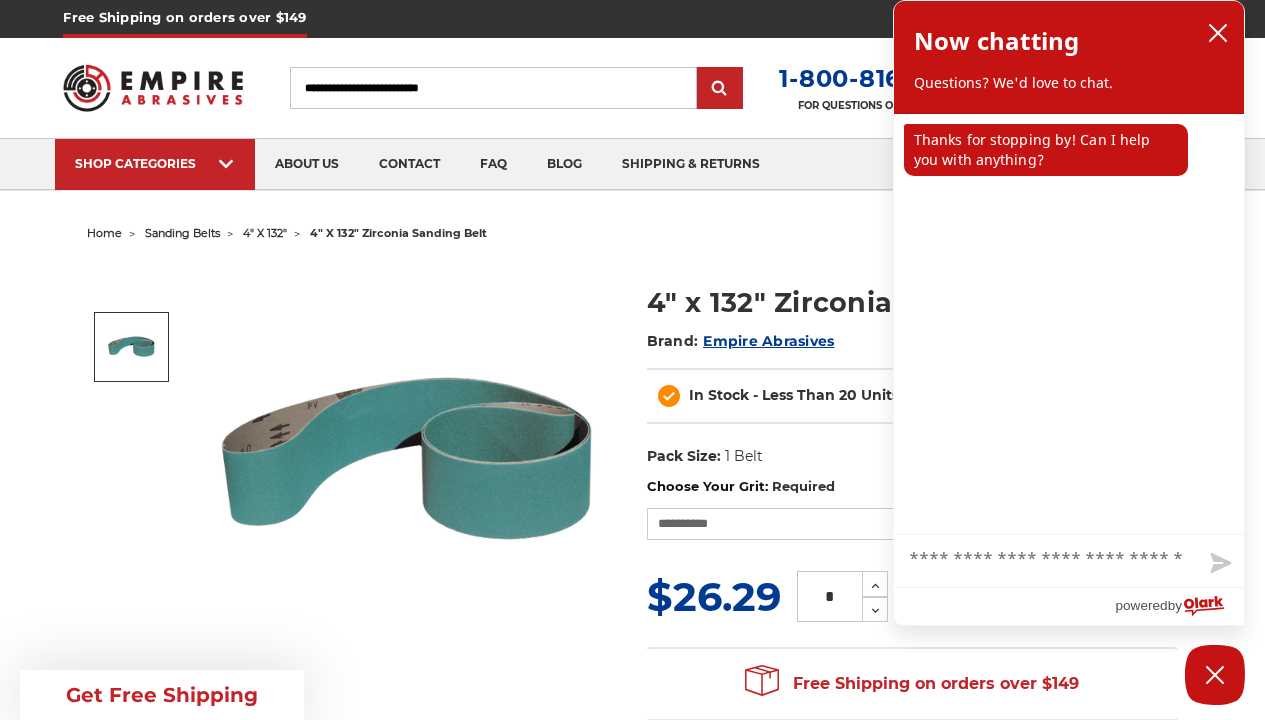 click on "Chat with us" at bounding box center [1069, 561] 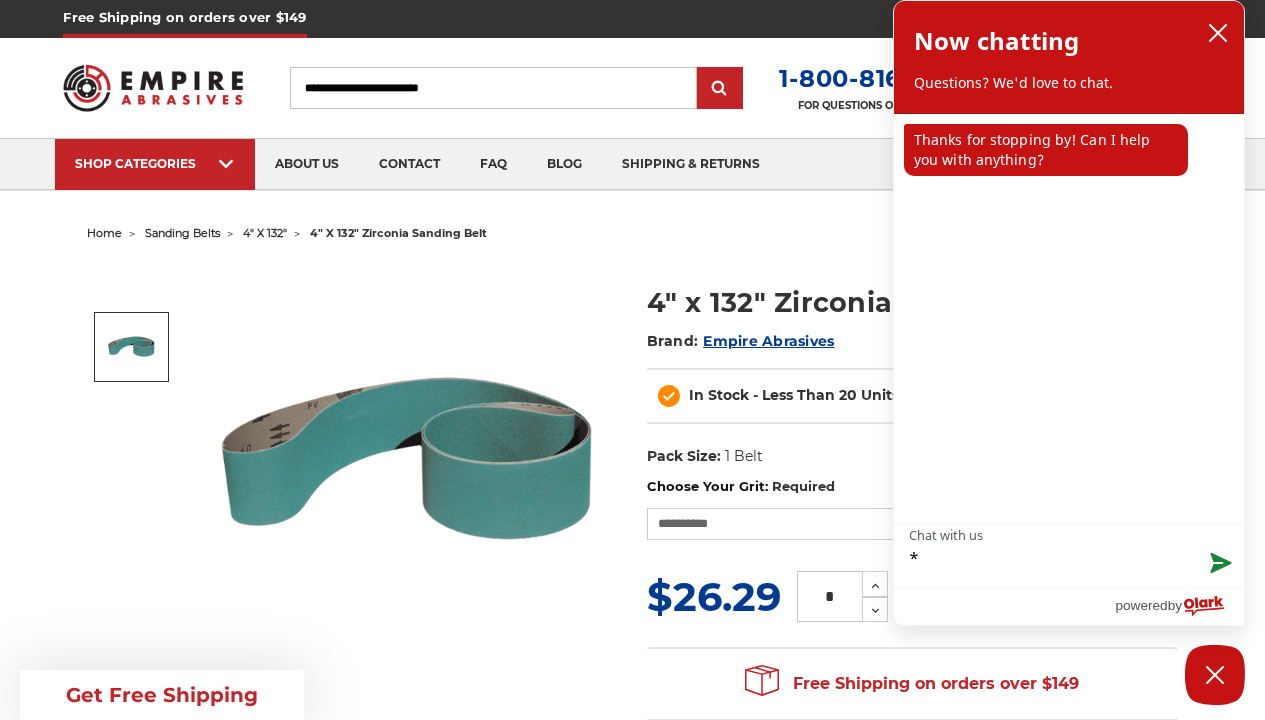type on "**" 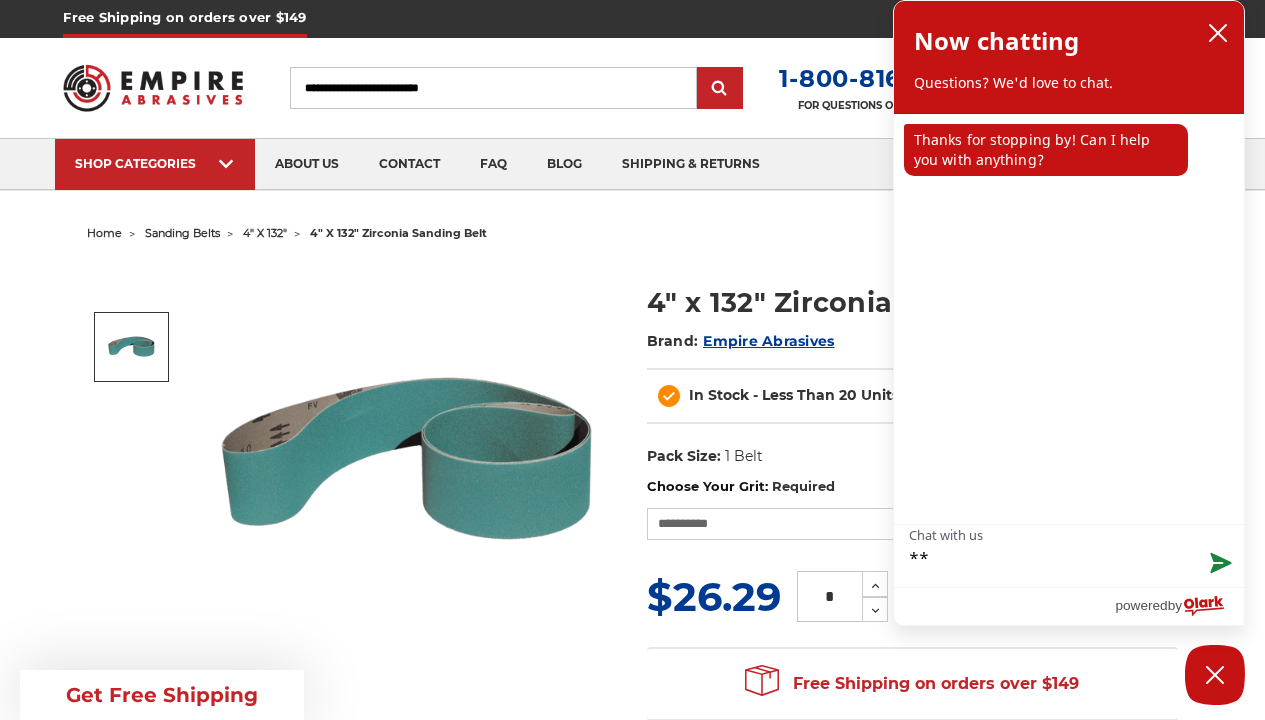 type on "***" 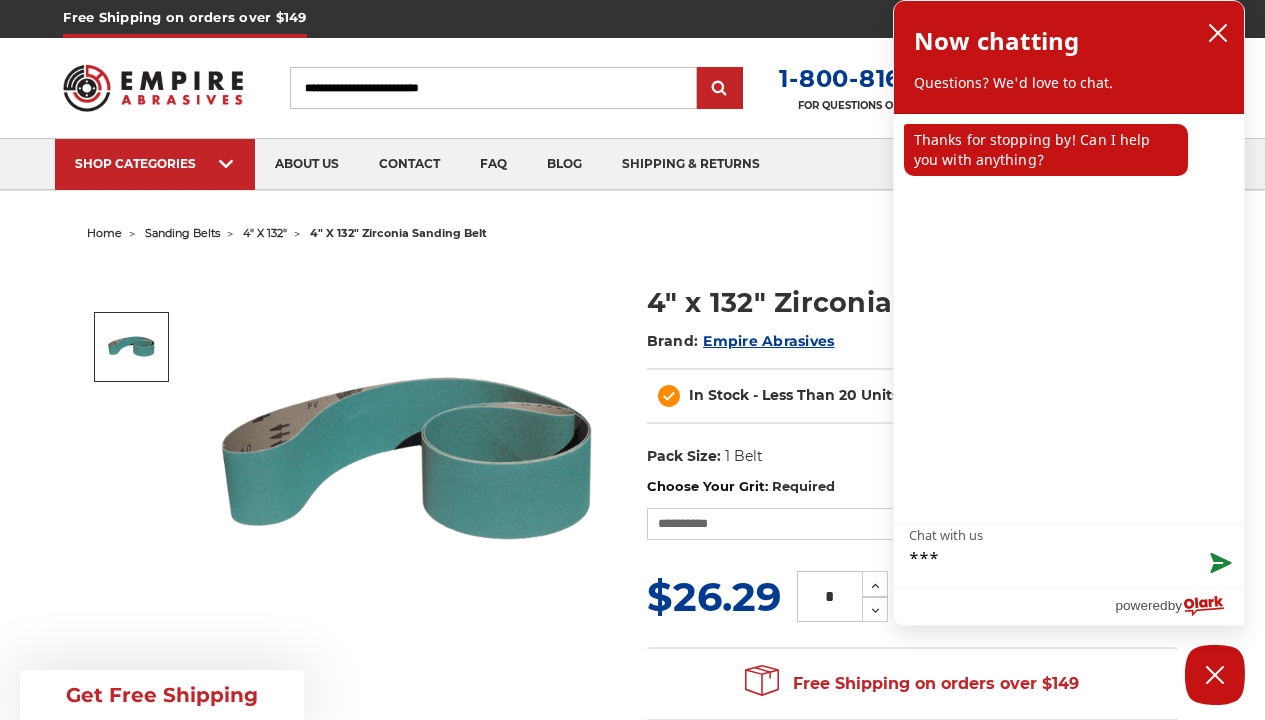 type on "****" 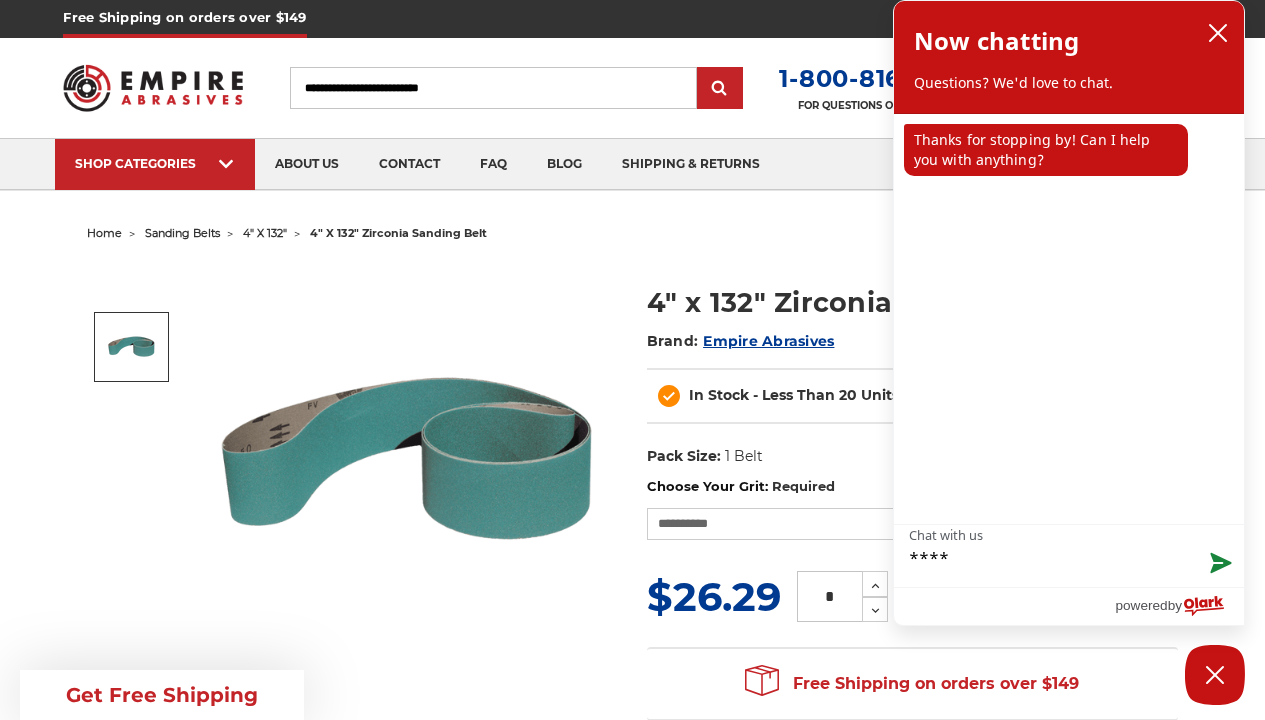 type on "****" 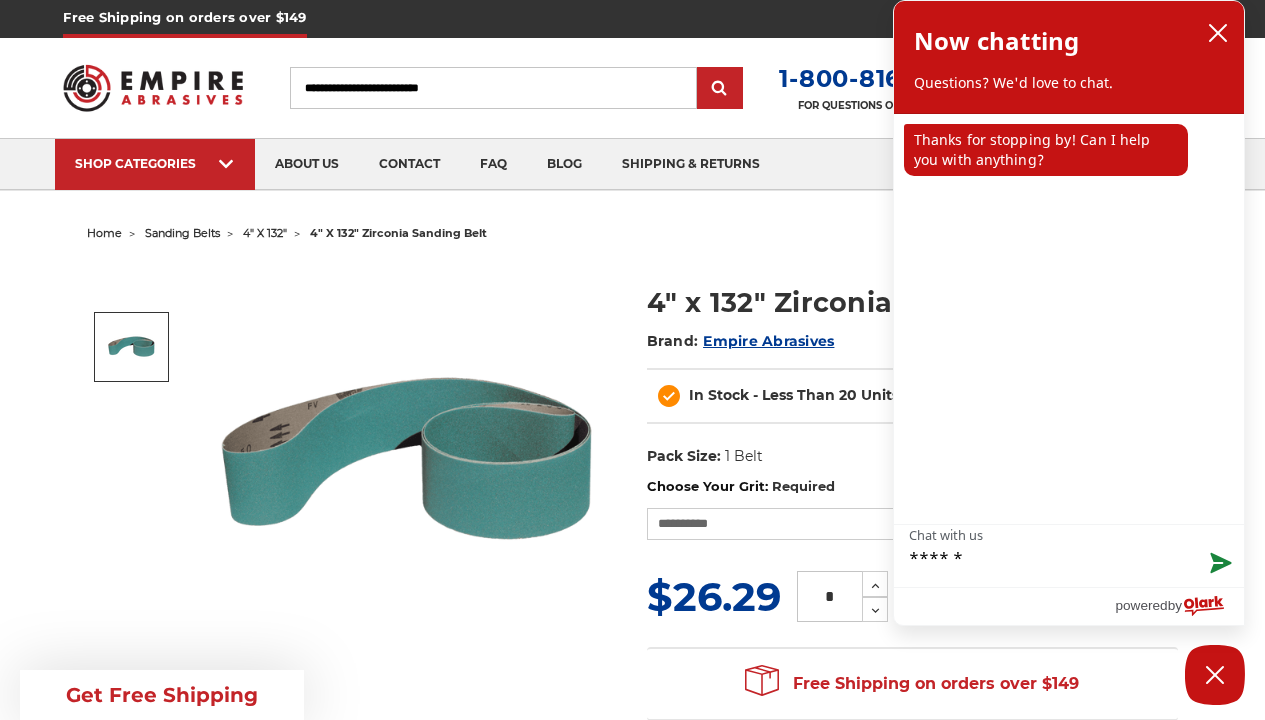type on "******" 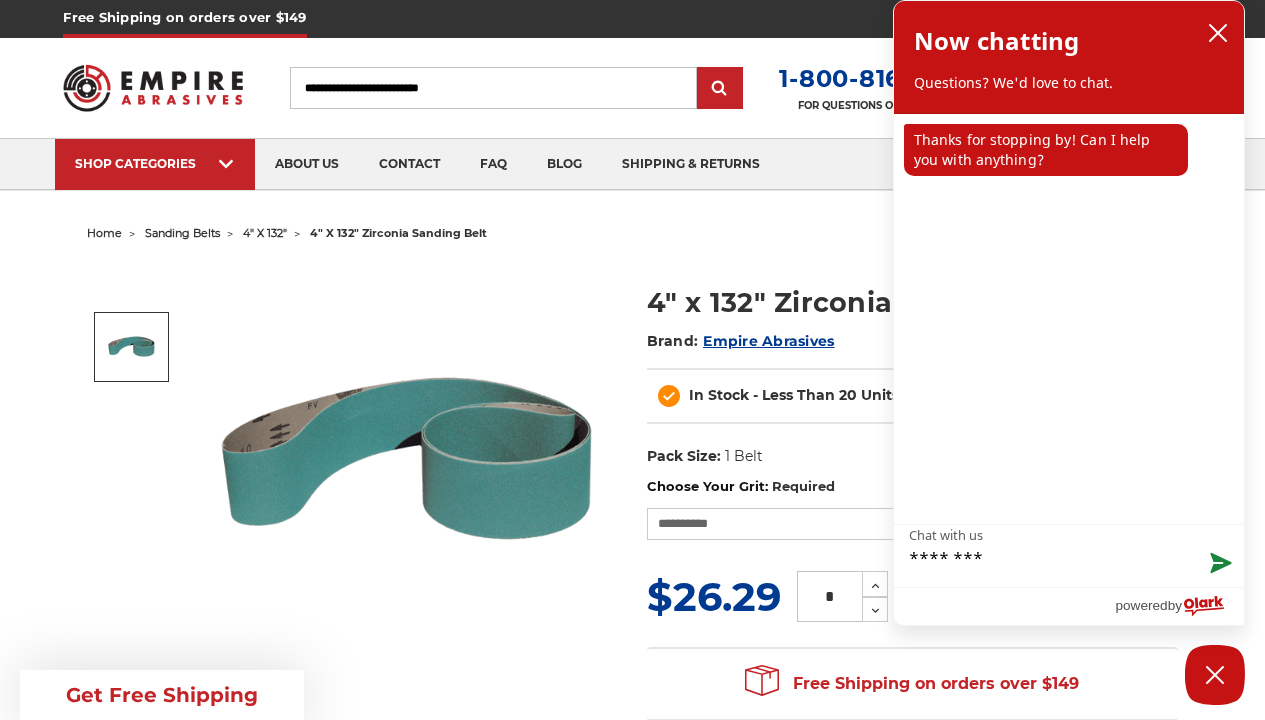 type on "*********" 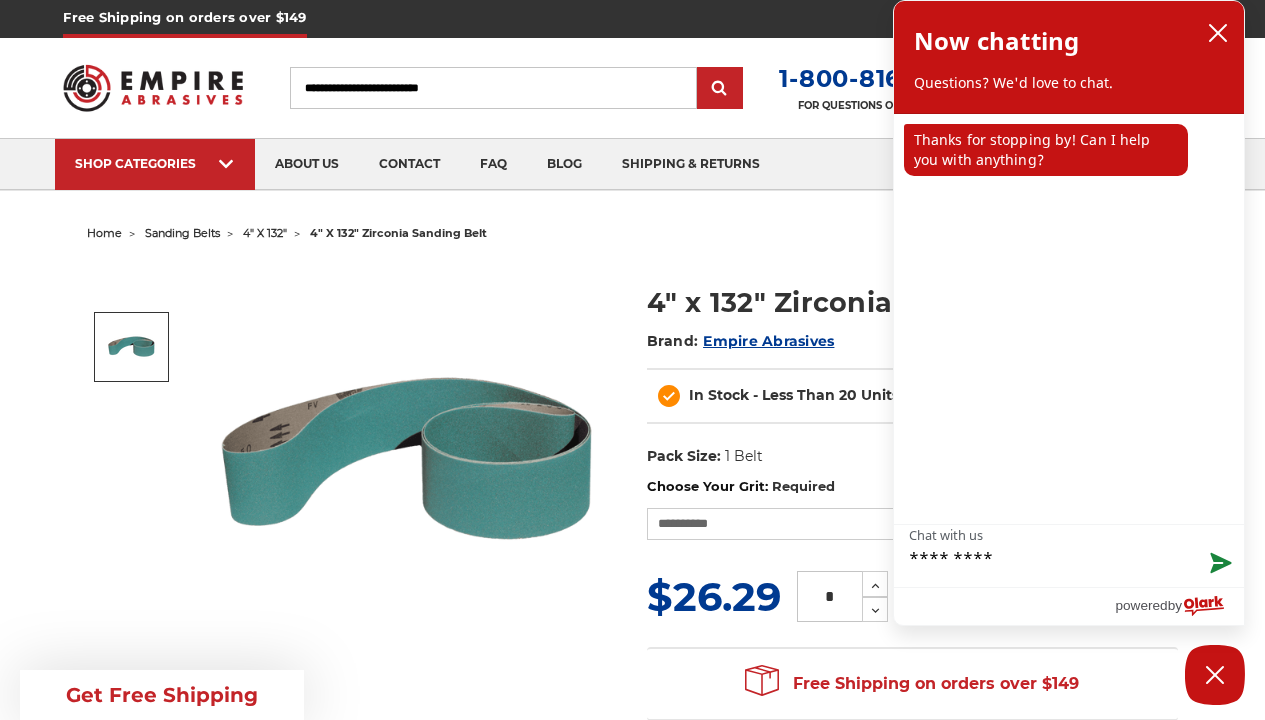 type on "**********" 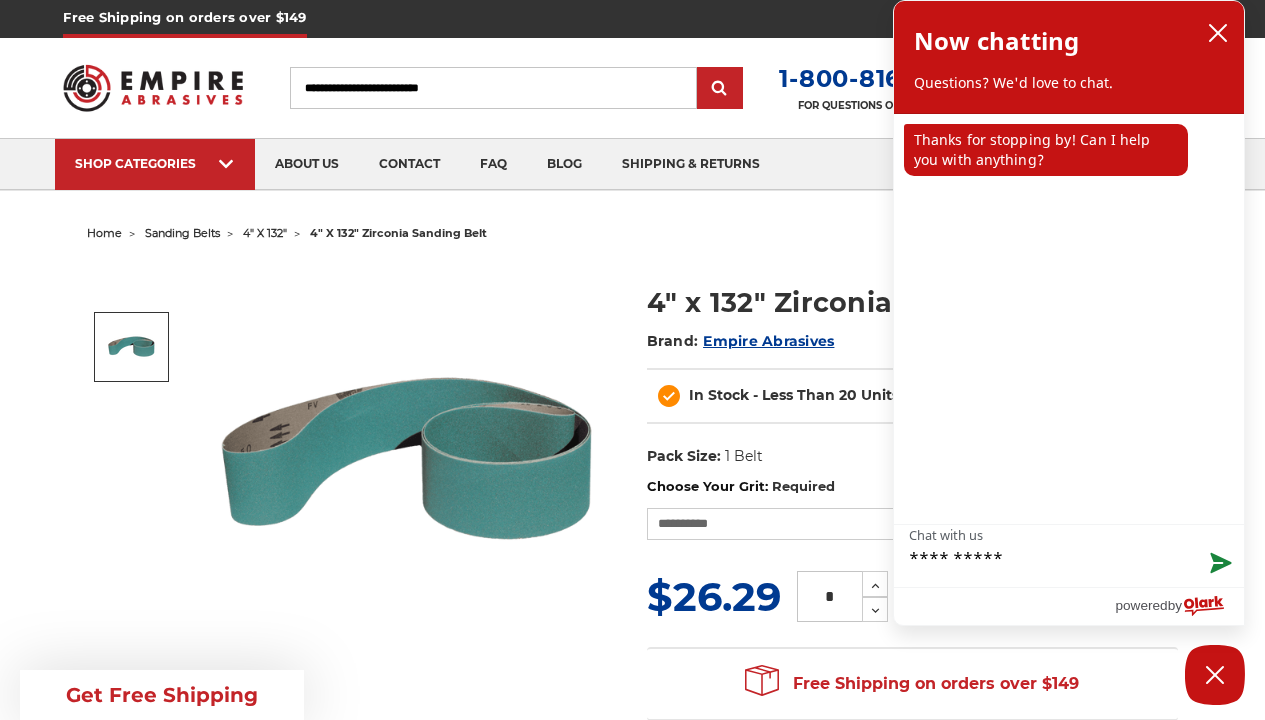 type on "**********" 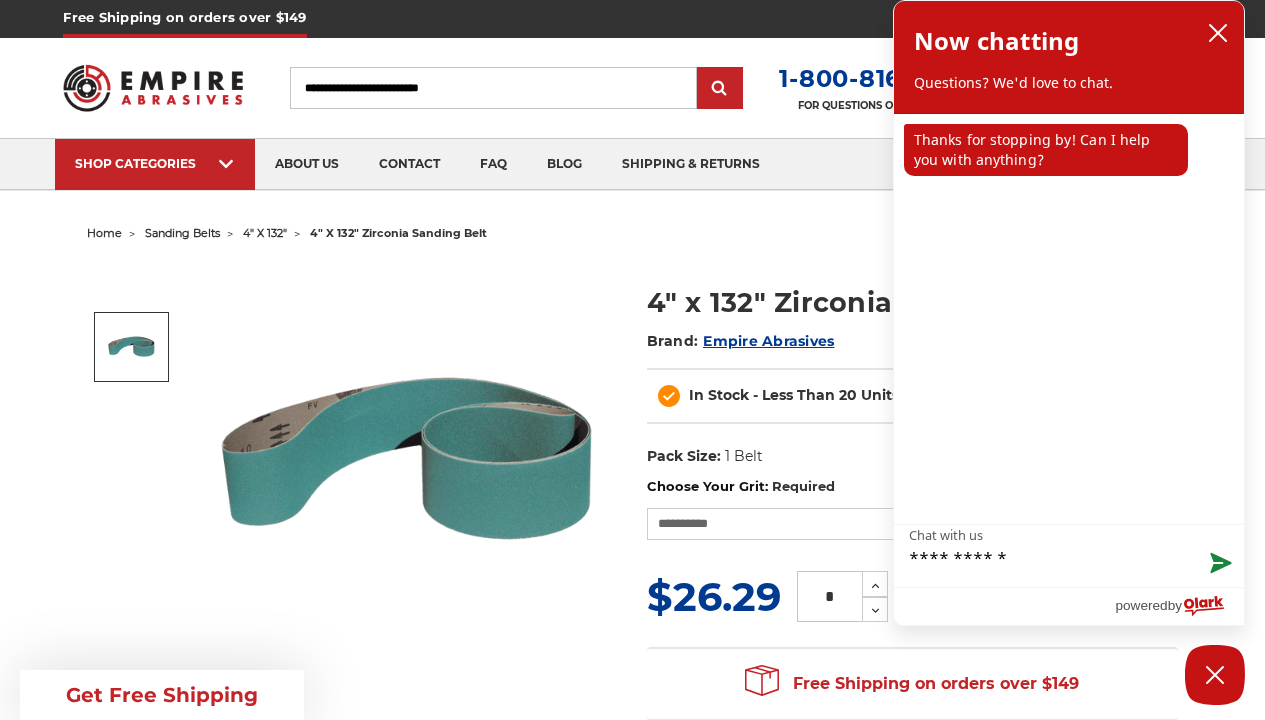 type on "**********" 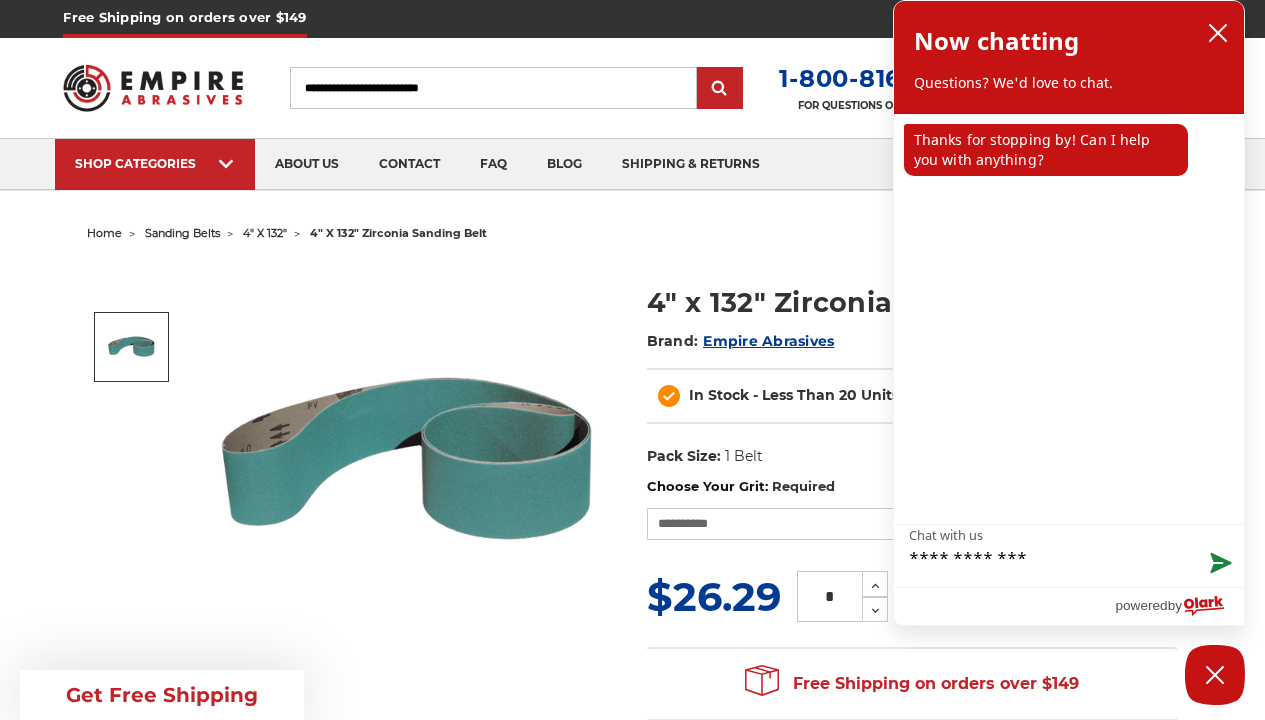 type on "**********" 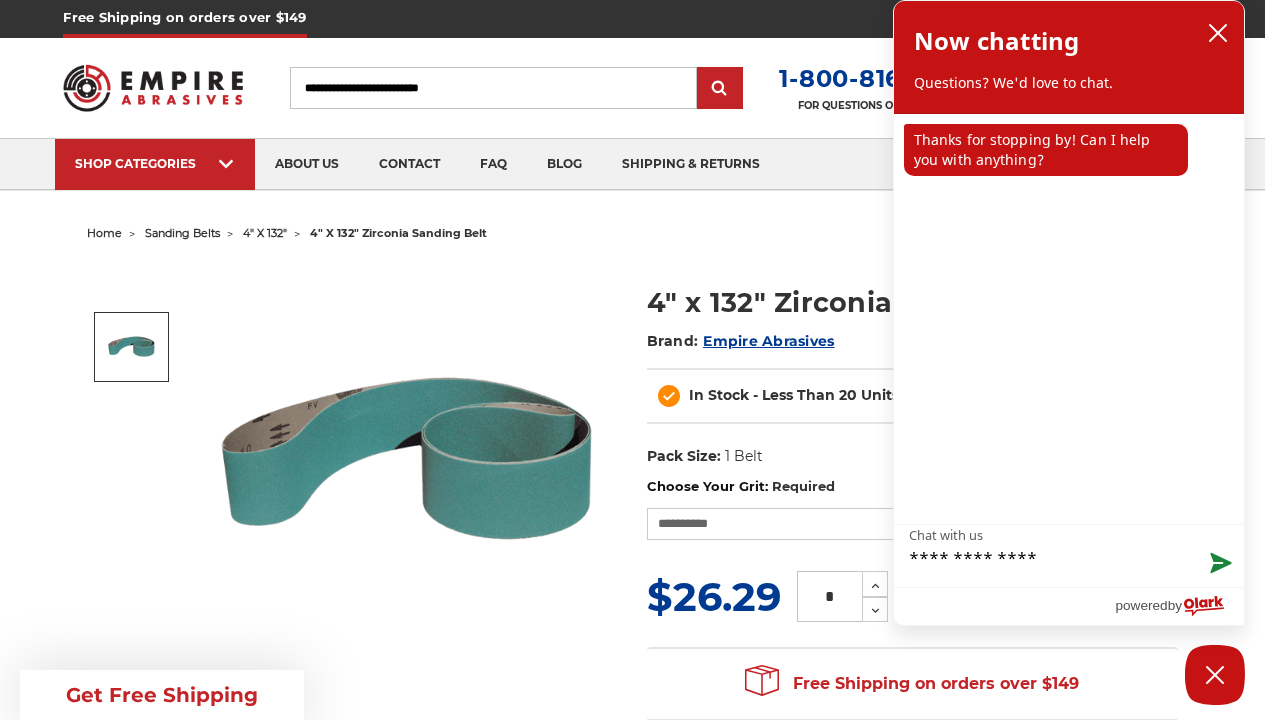 type on "**********" 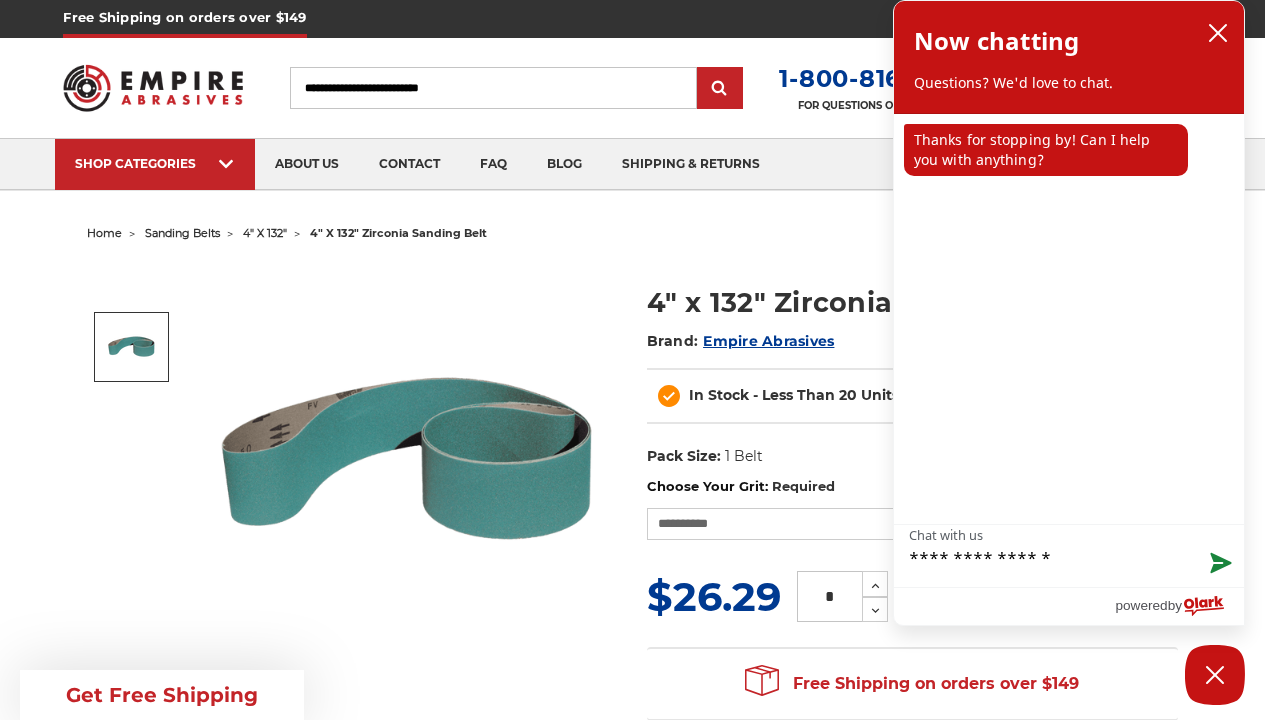 type on "**********" 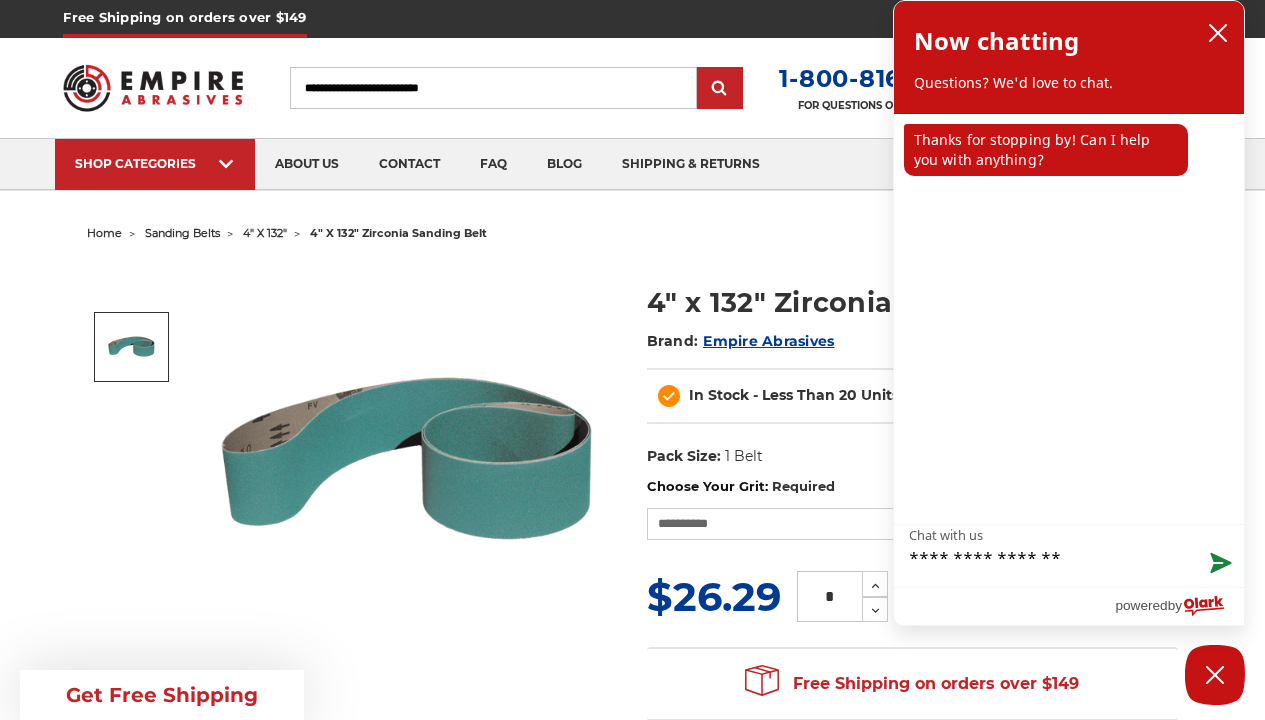 type on "**********" 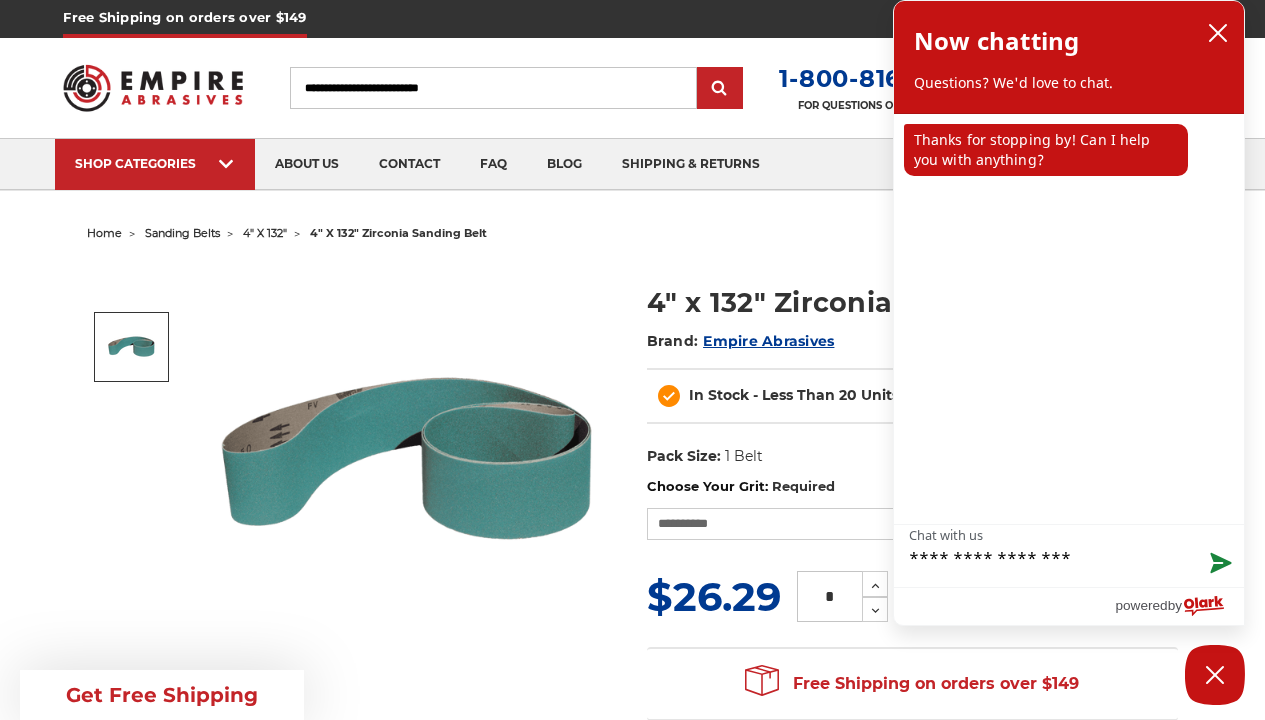 type on "**********" 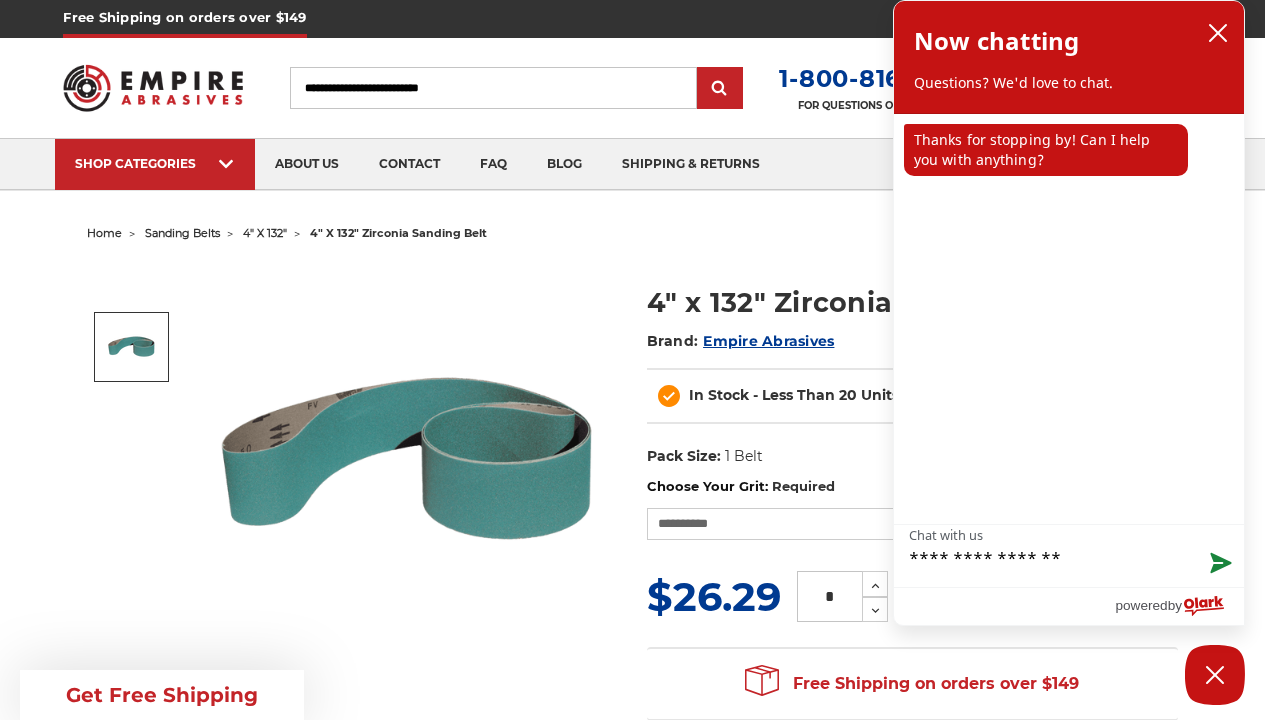 type on "**********" 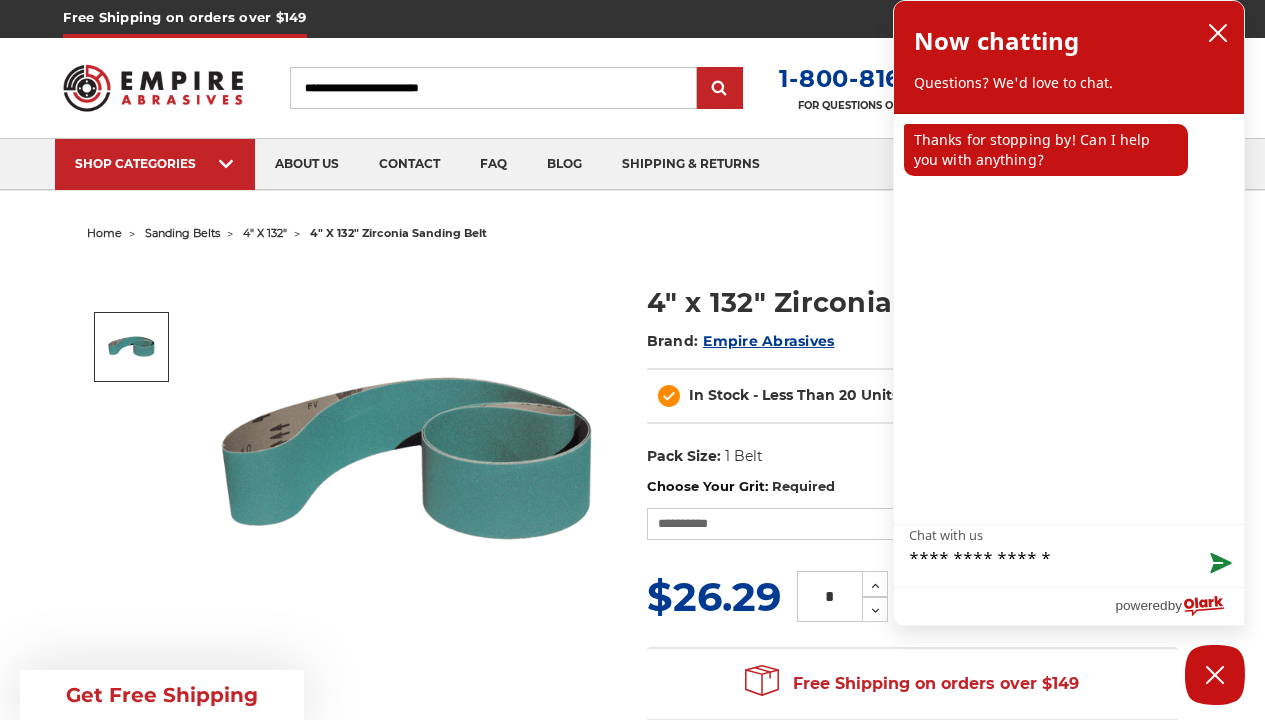 type on "**********" 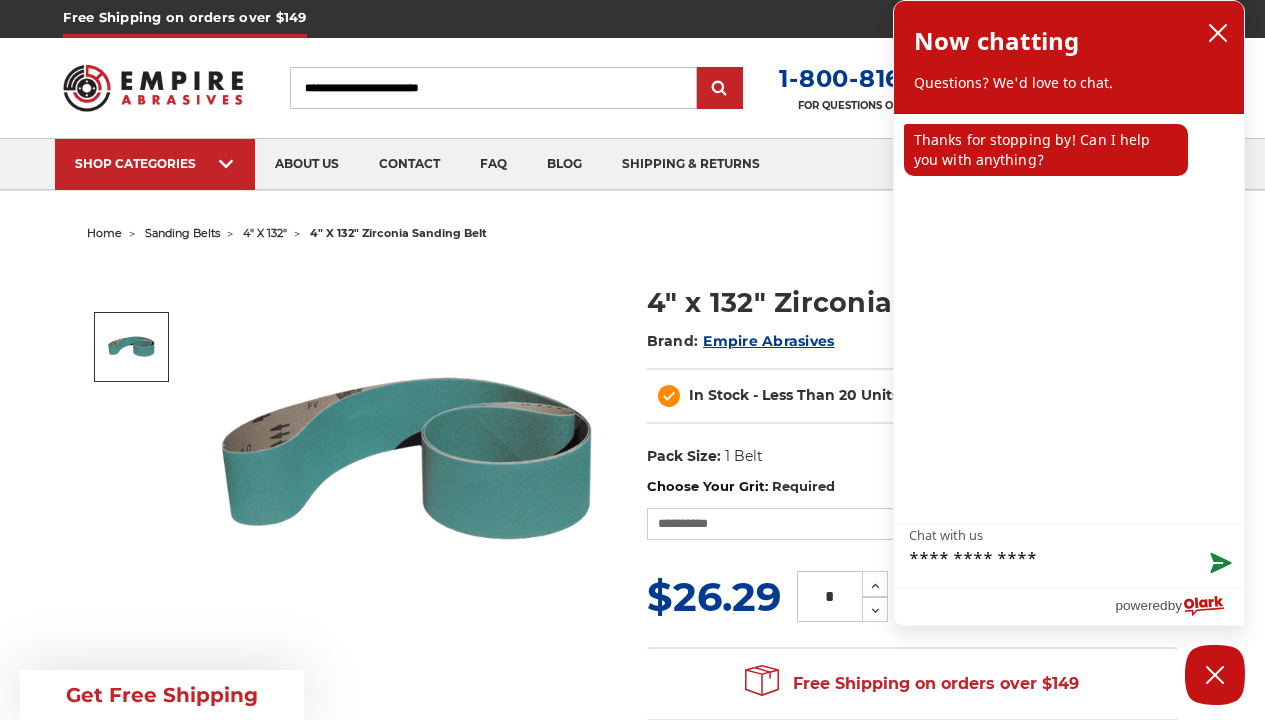 type on "**********" 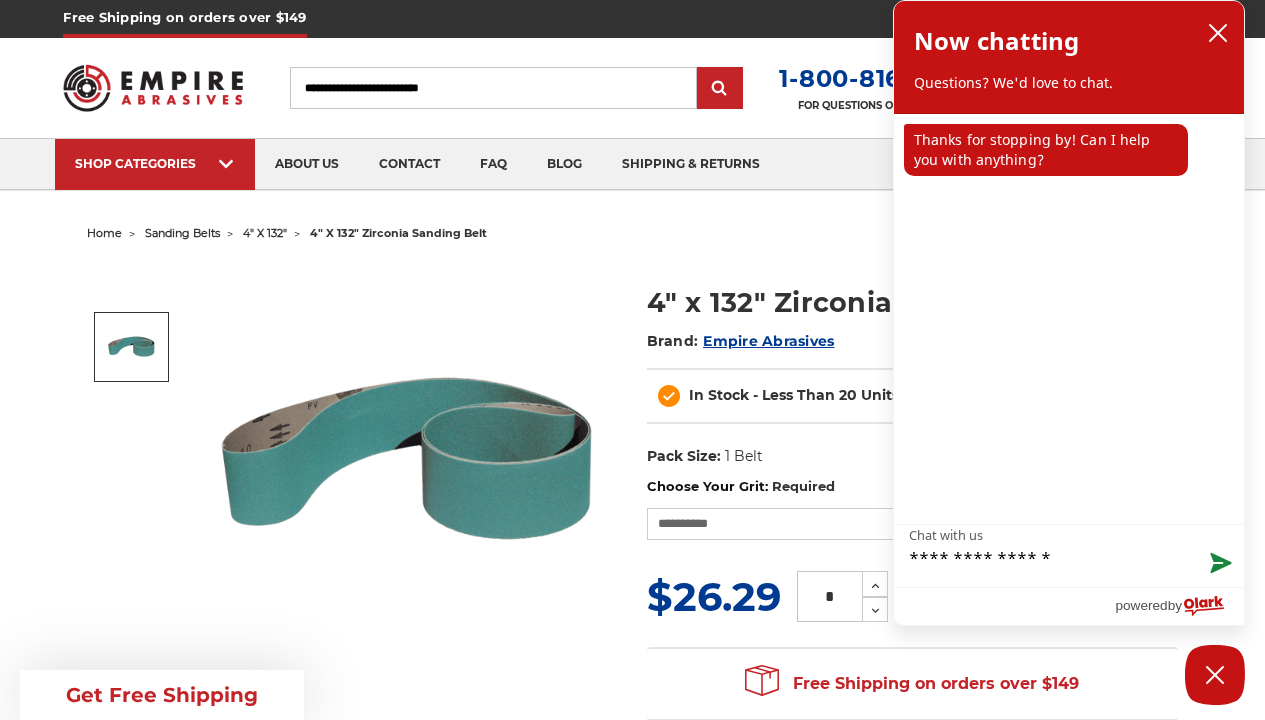 type on "**********" 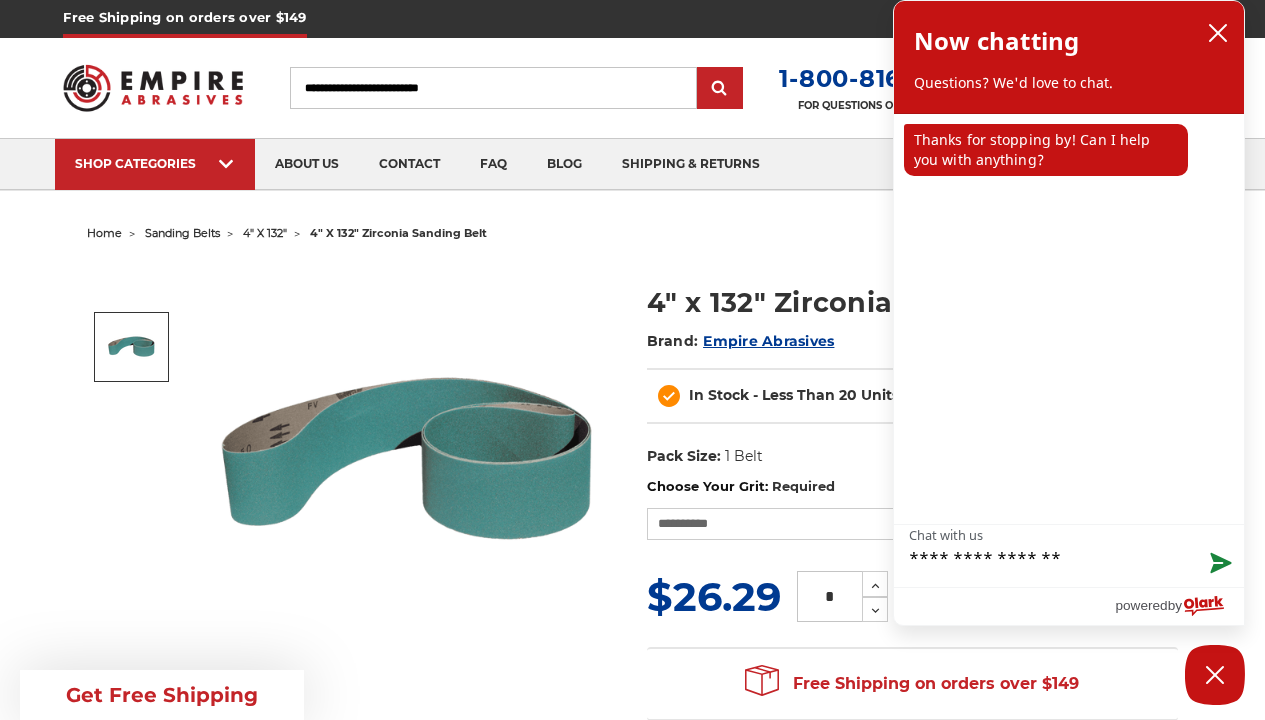 type on "**********" 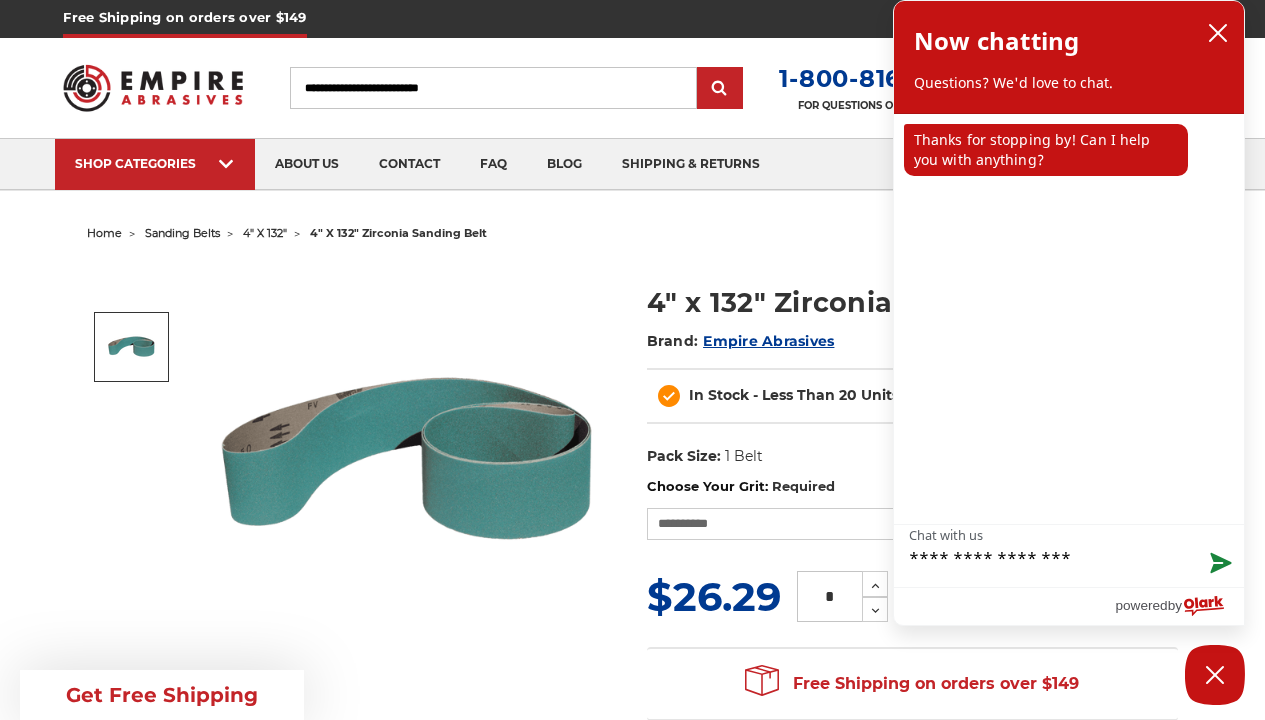 type on "**********" 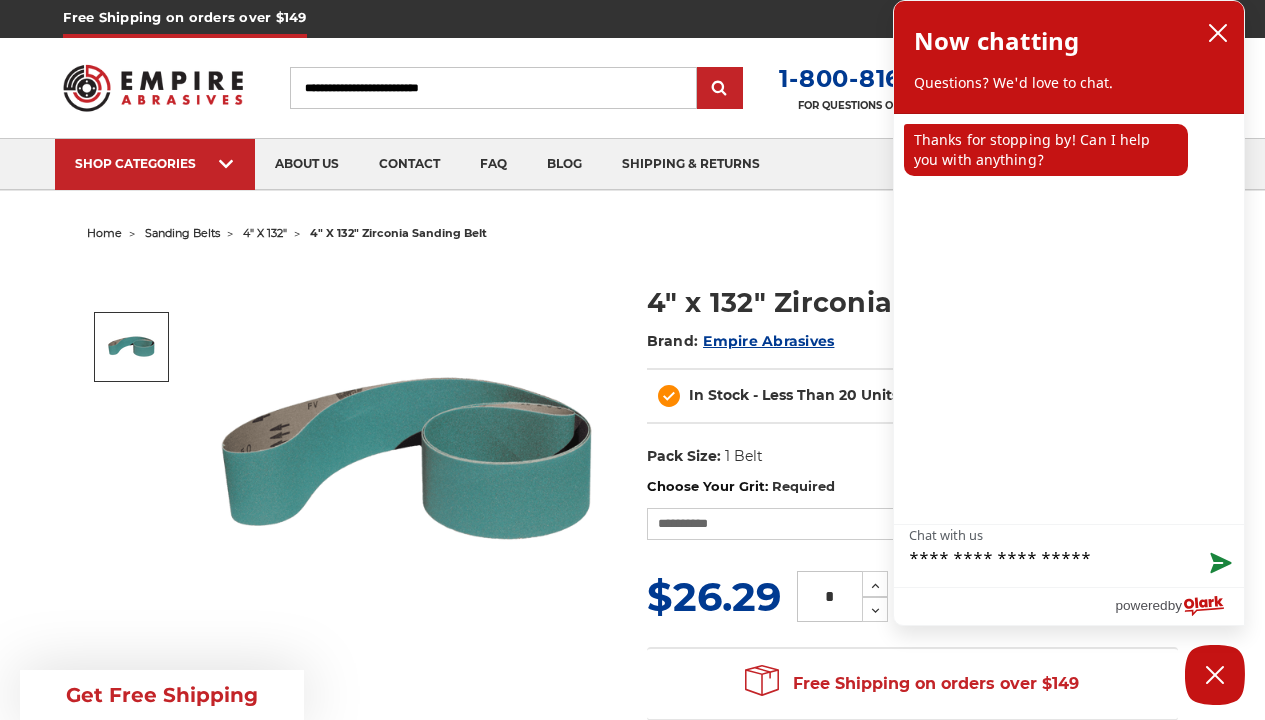 type on "**********" 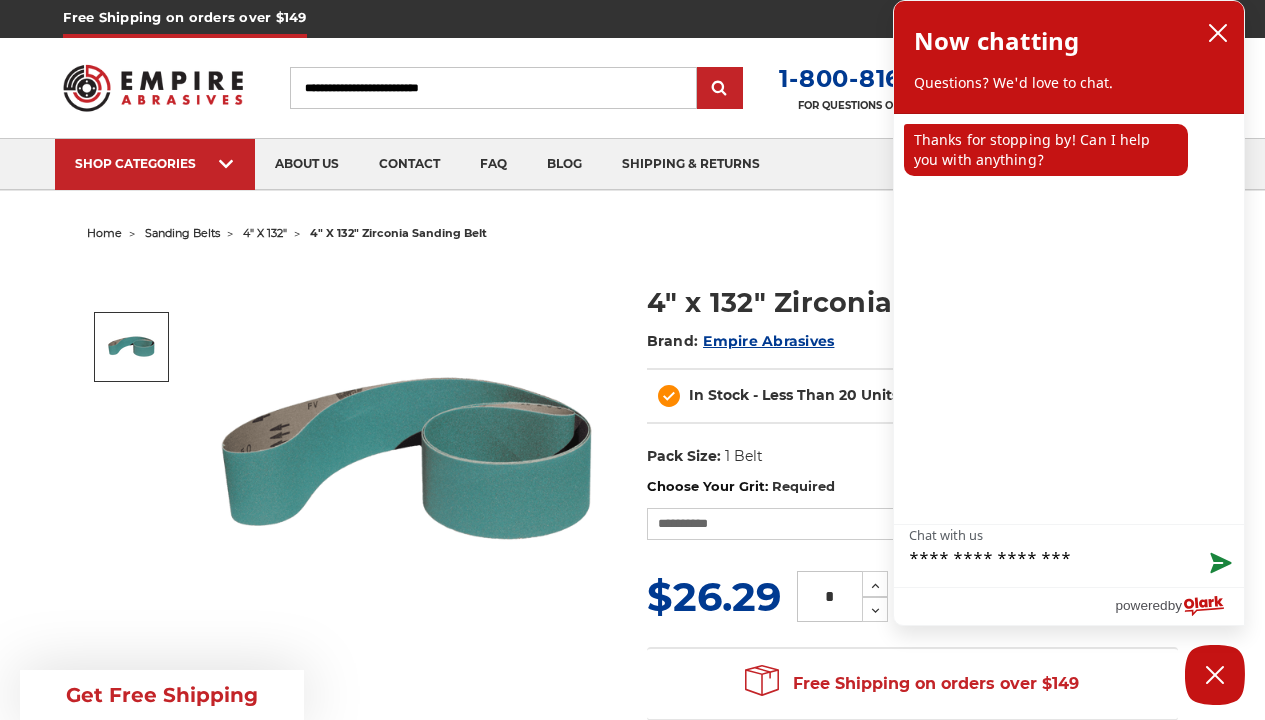 type on "**********" 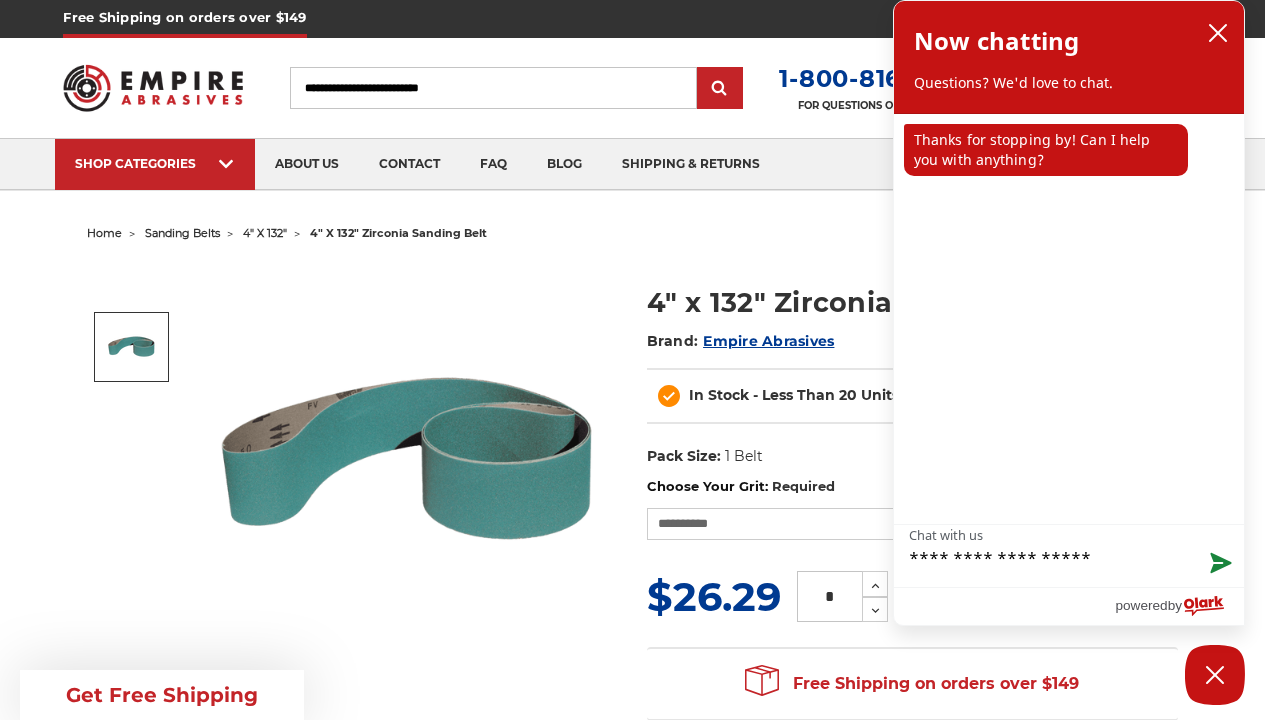 type on "**********" 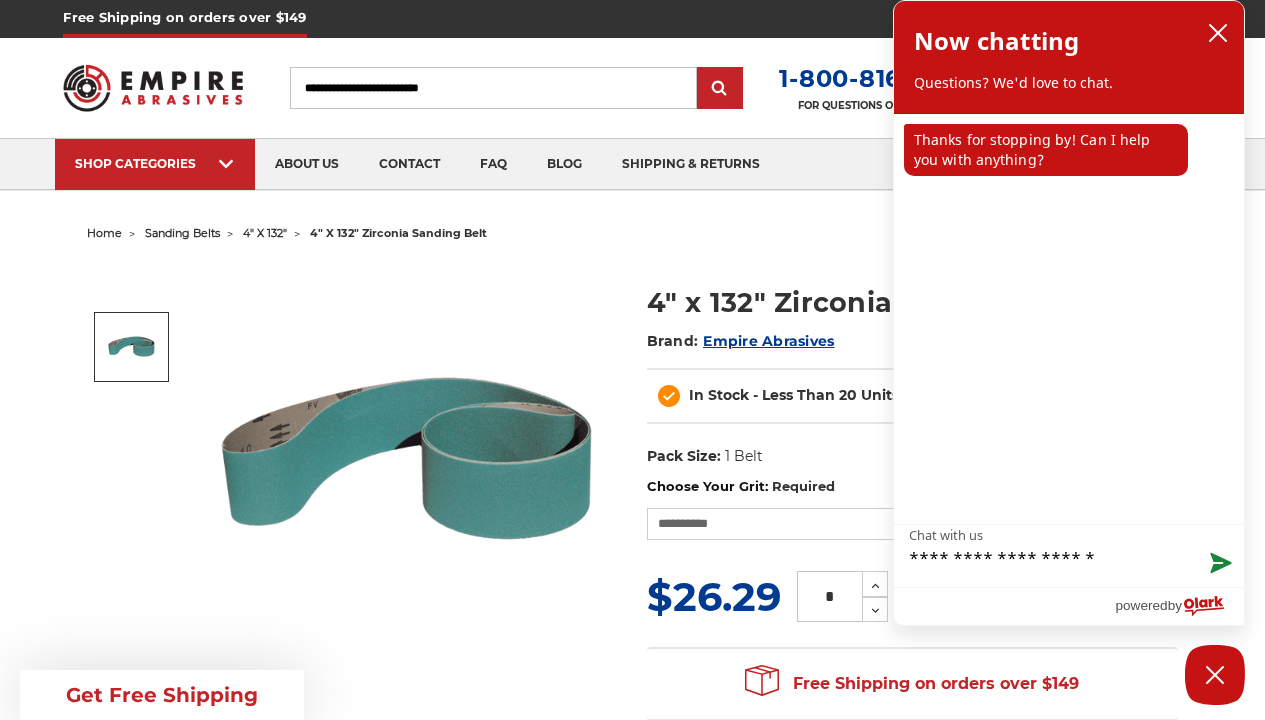 type on "**********" 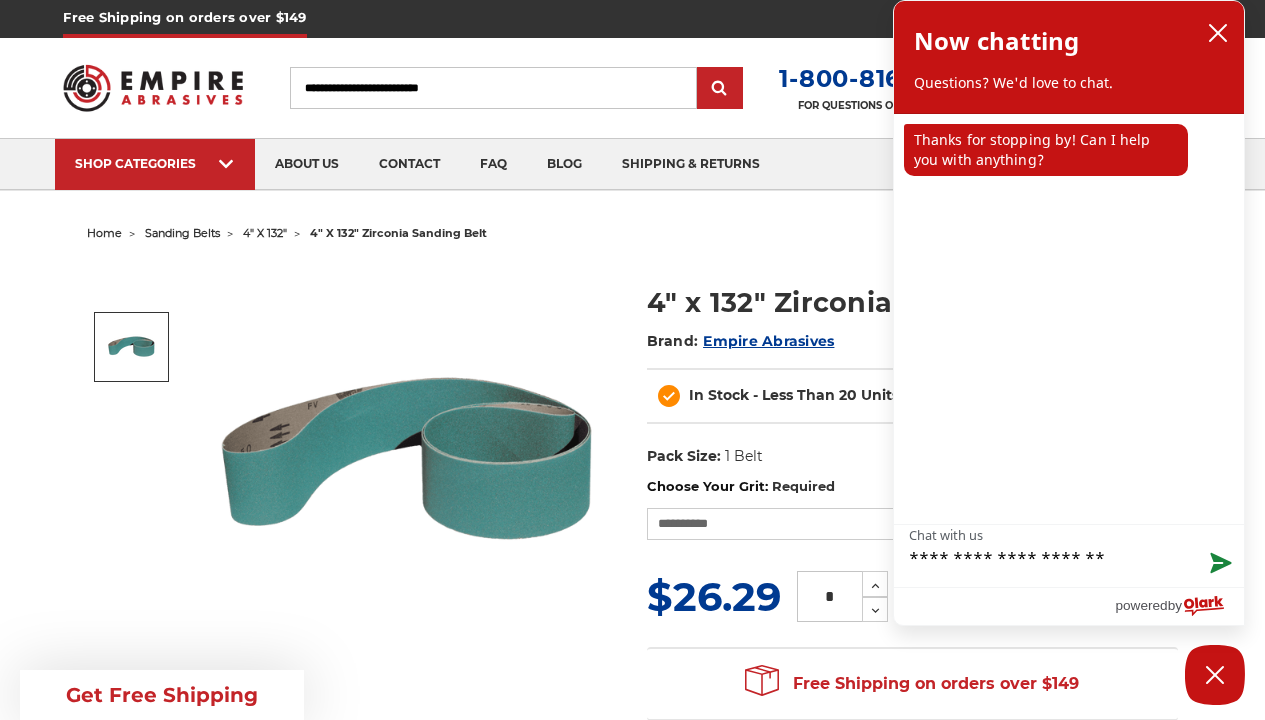 type on "**********" 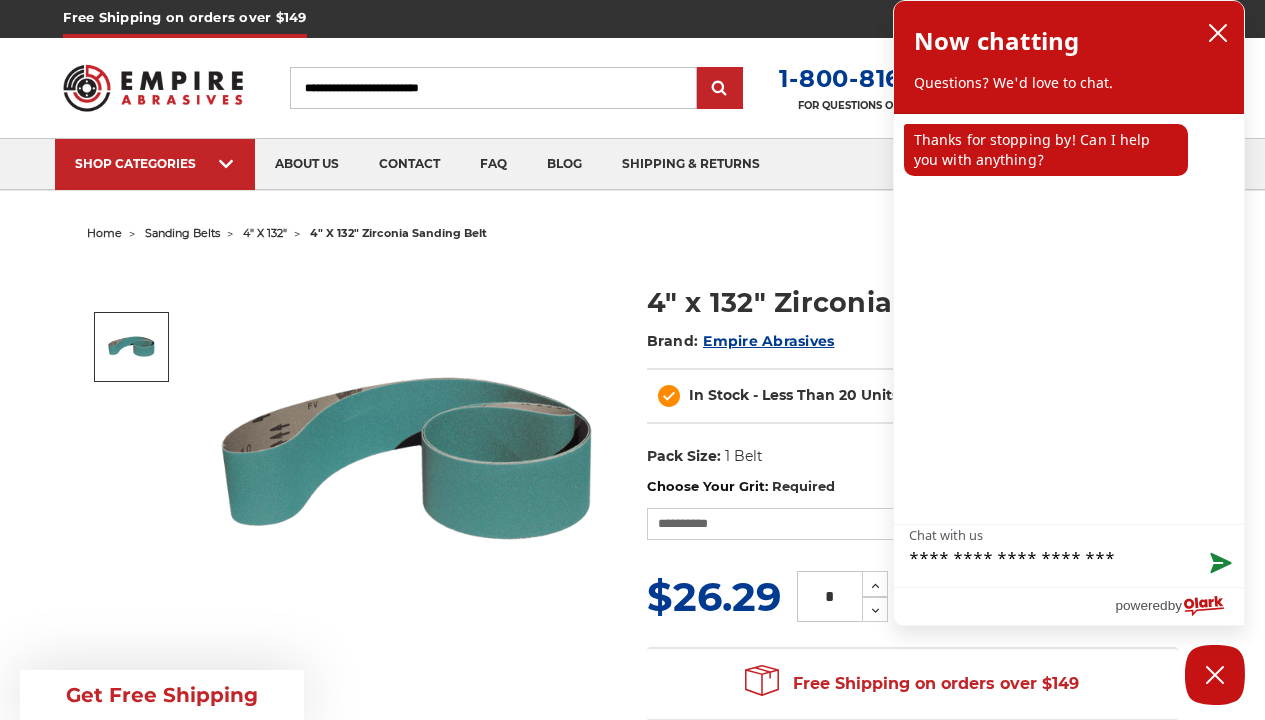 type on "**********" 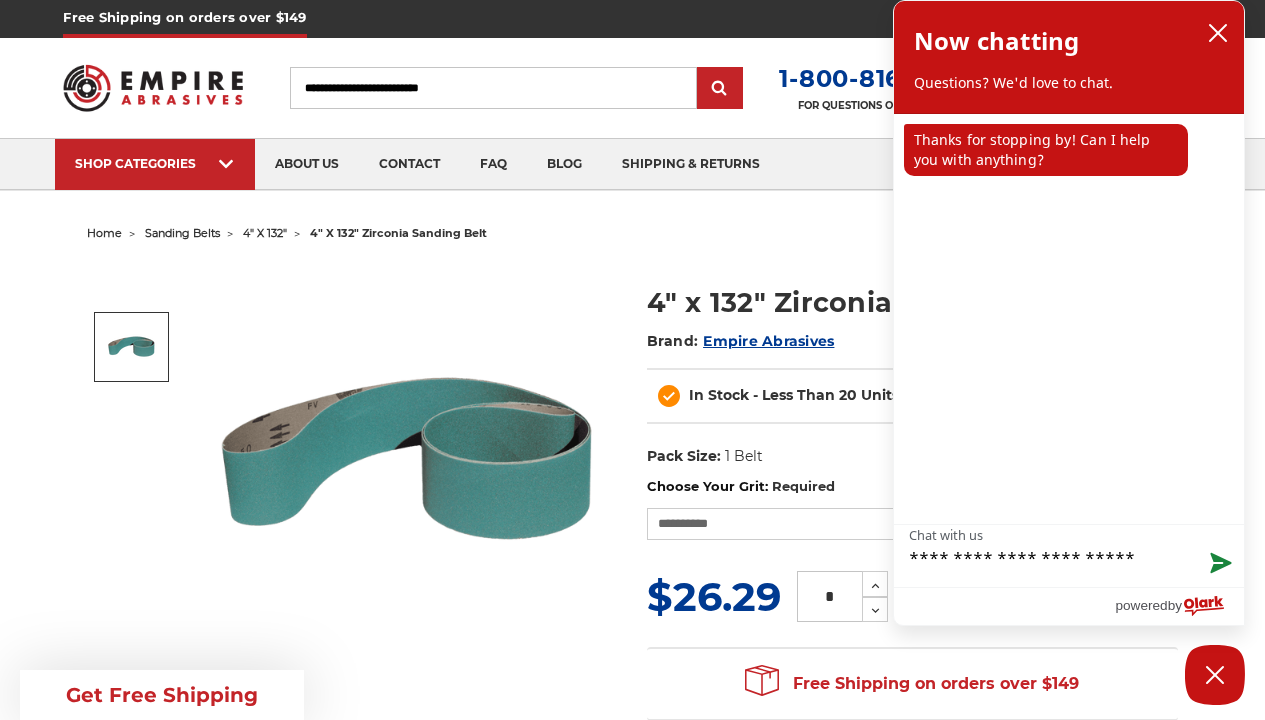 type on "**********" 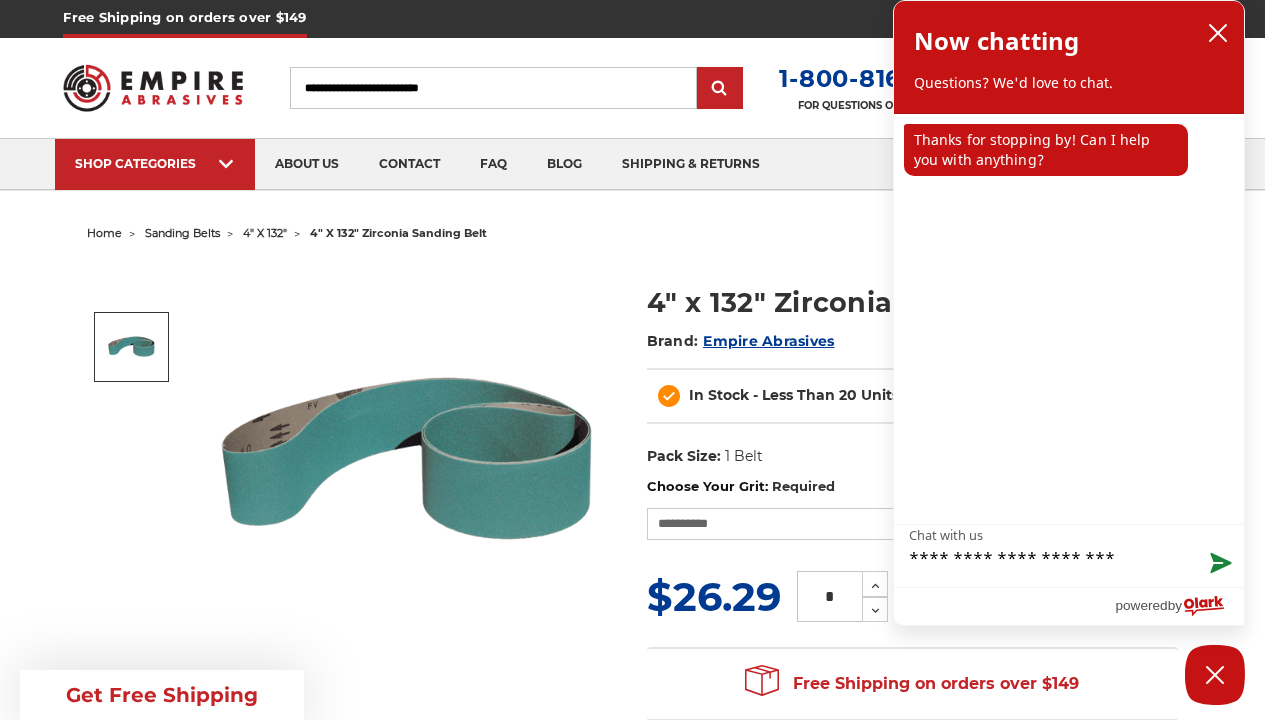 type on "**********" 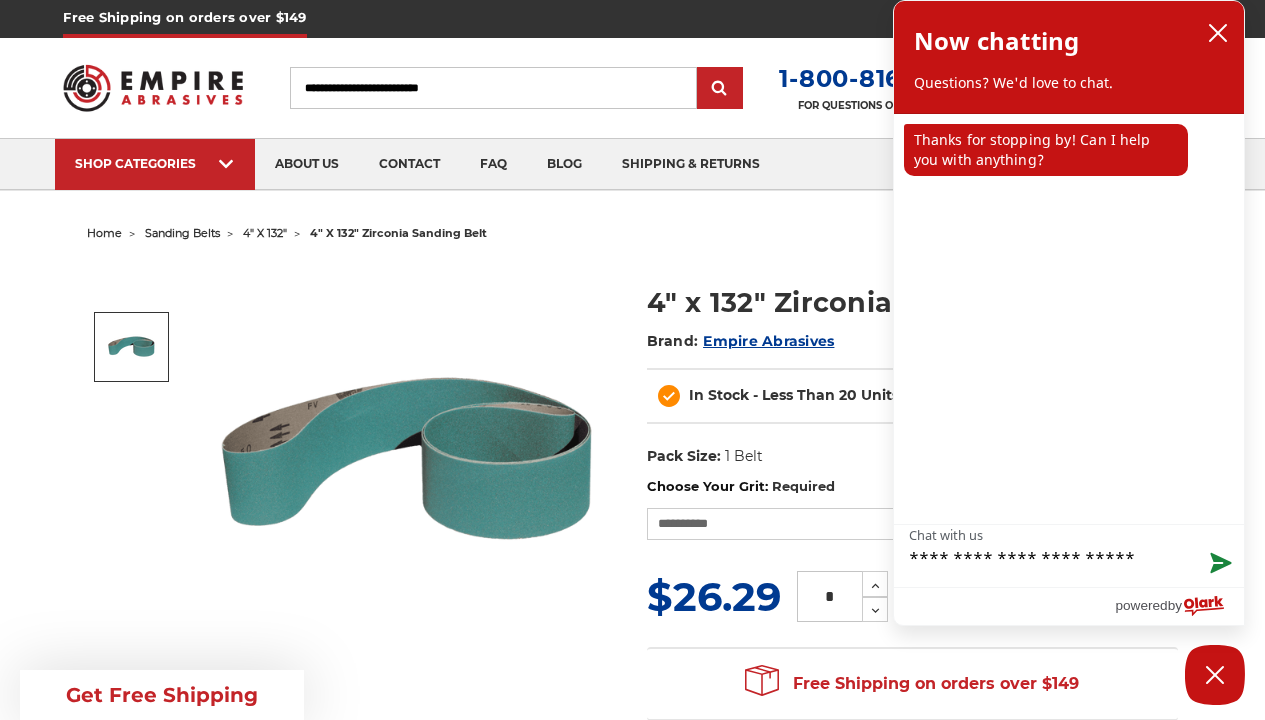 type on "**********" 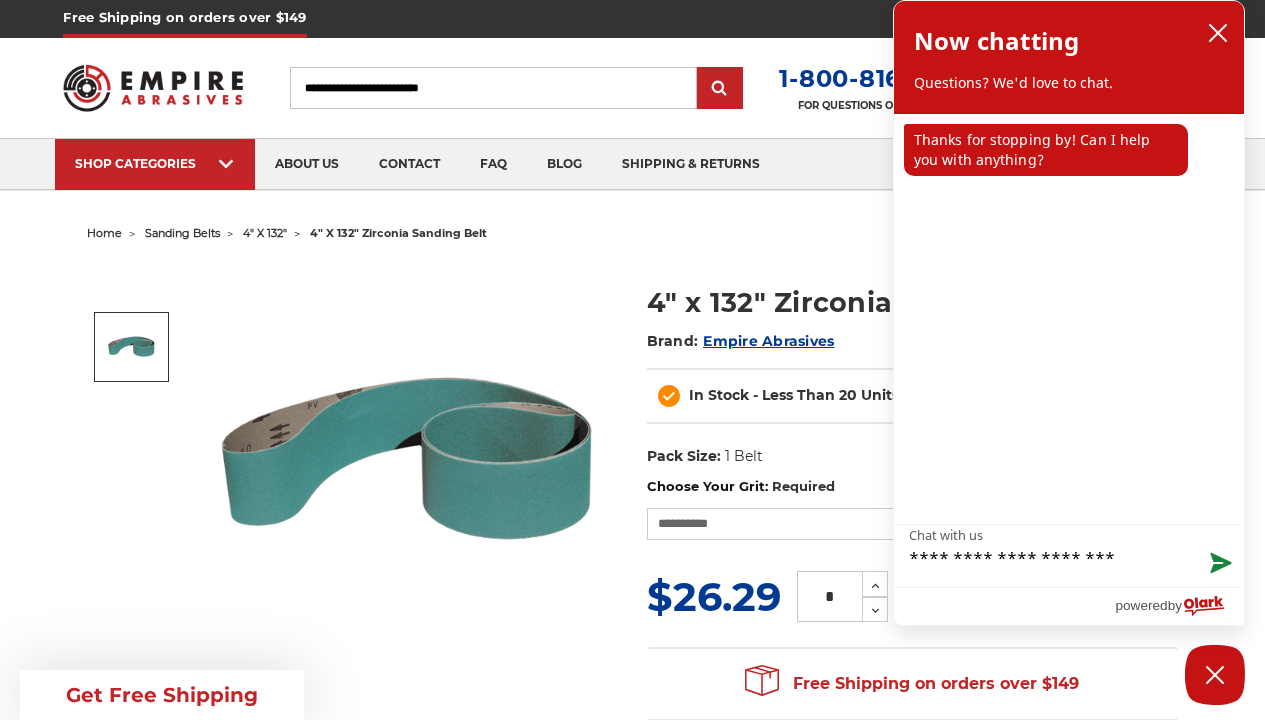 type on "**********" 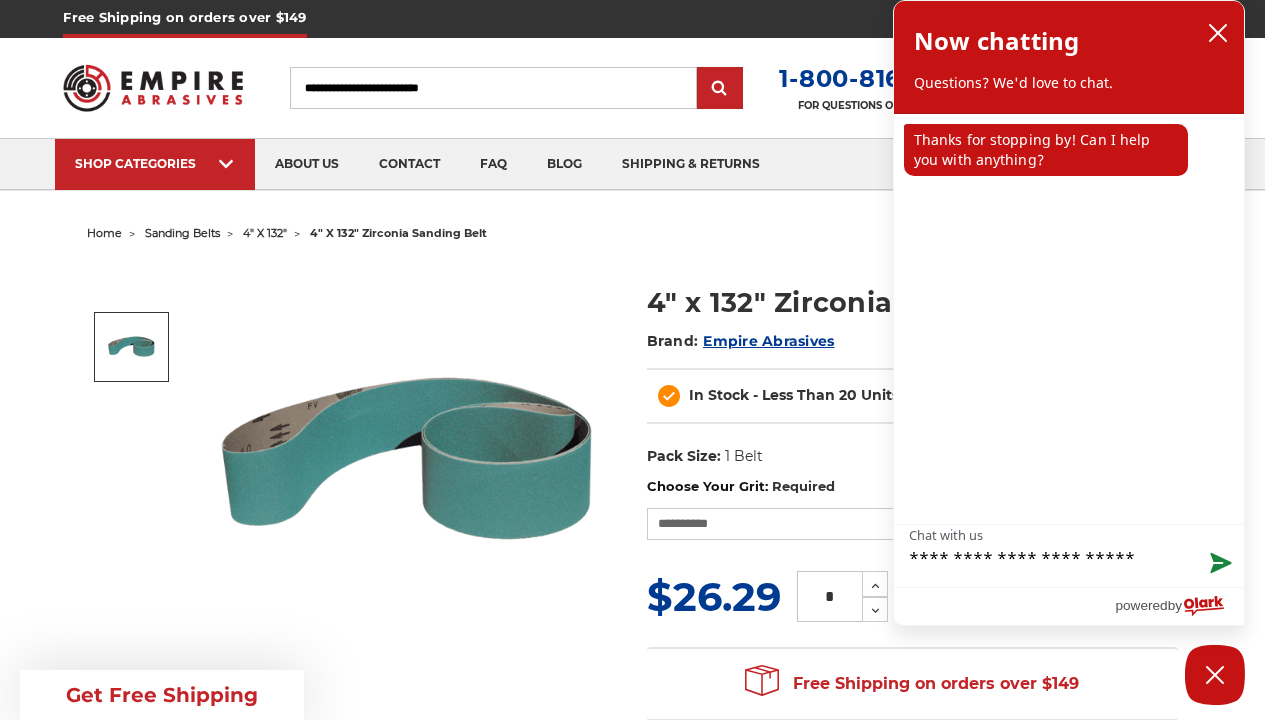 type on "**********" 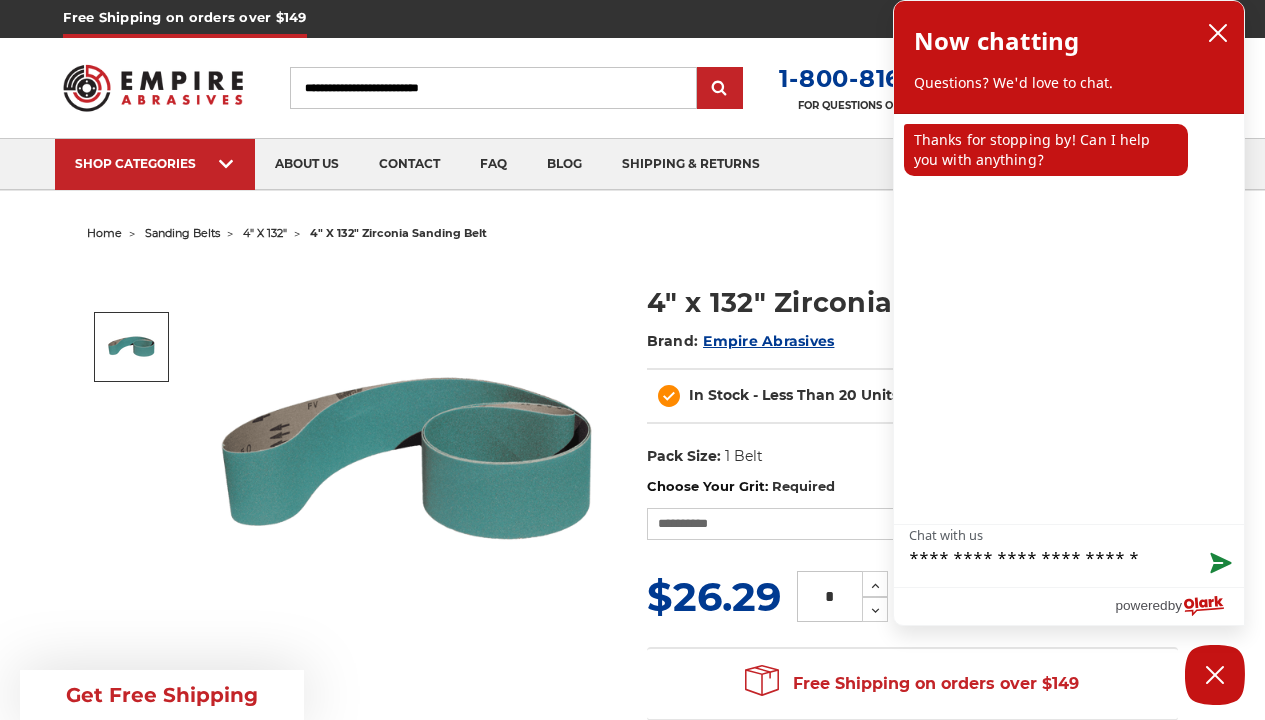 type on "**********" 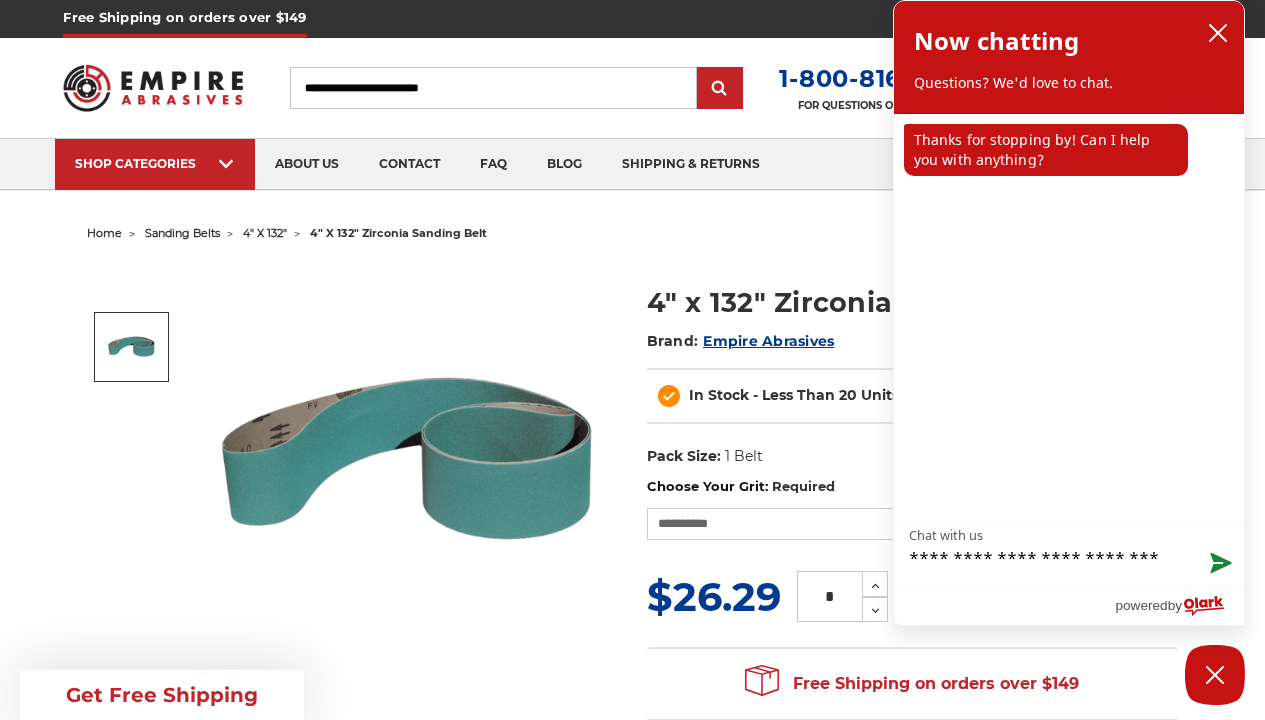 type on "**********" 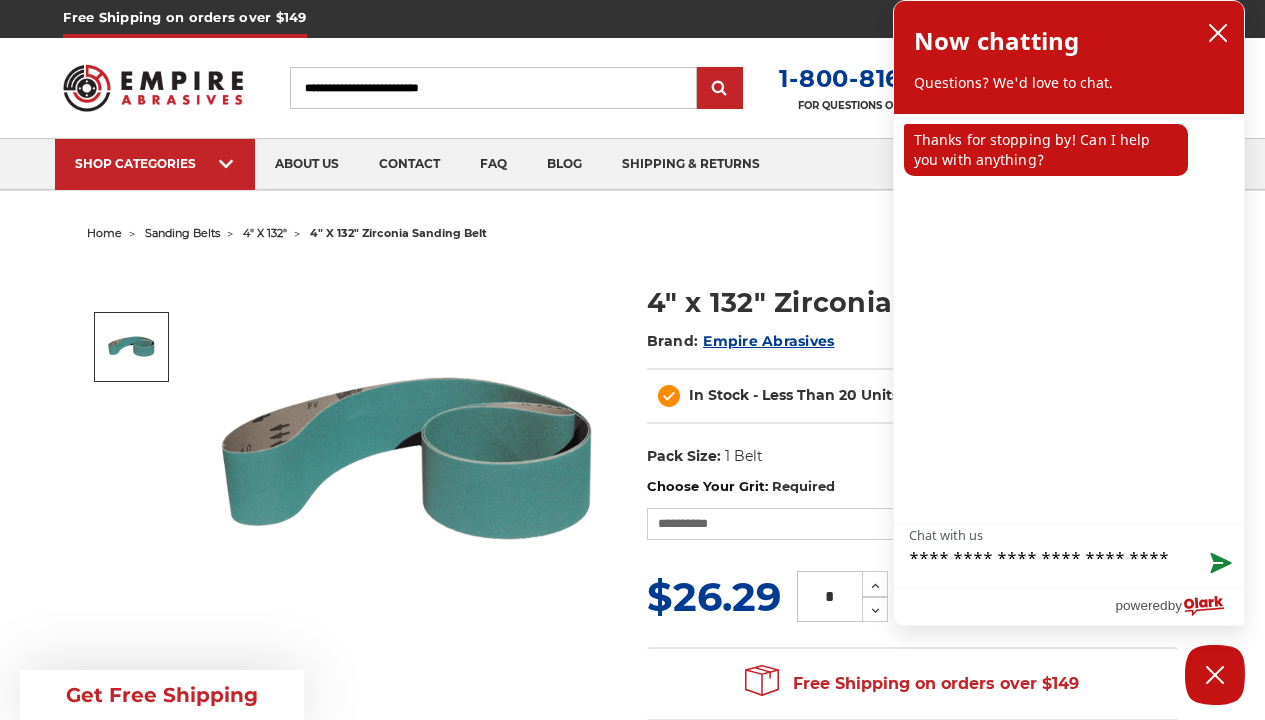 type on "**********" 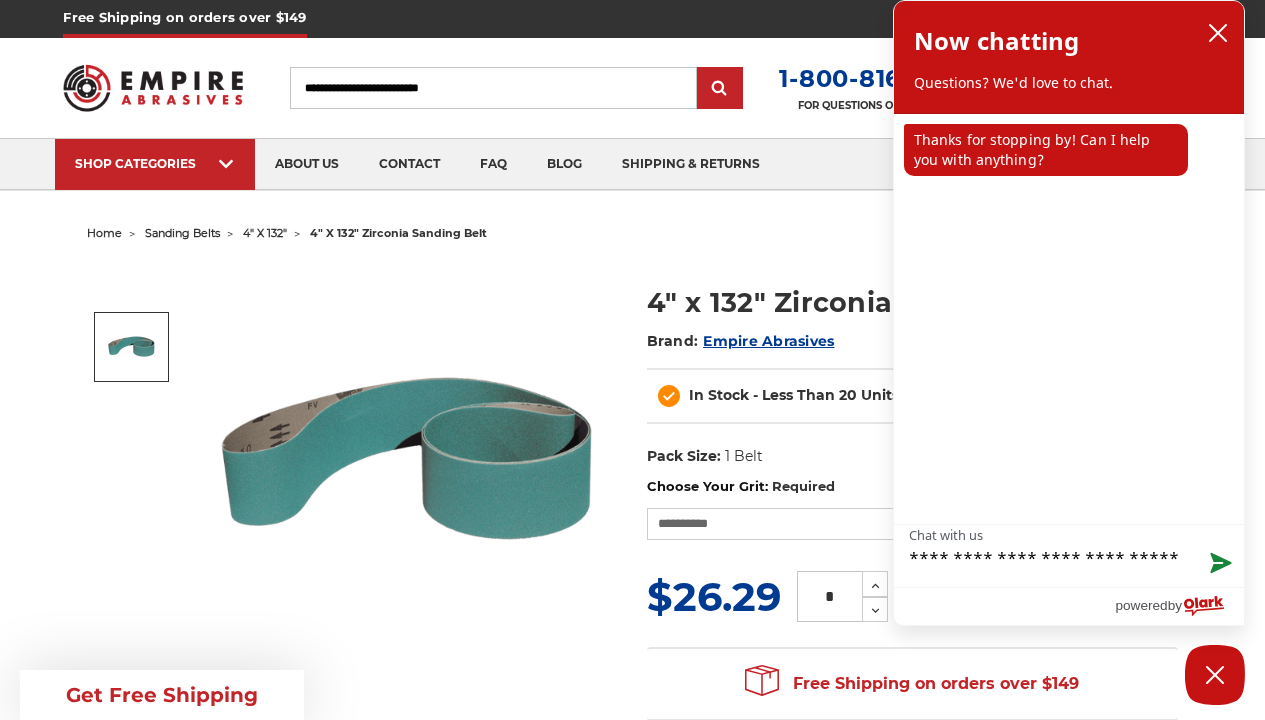 type on "**********" 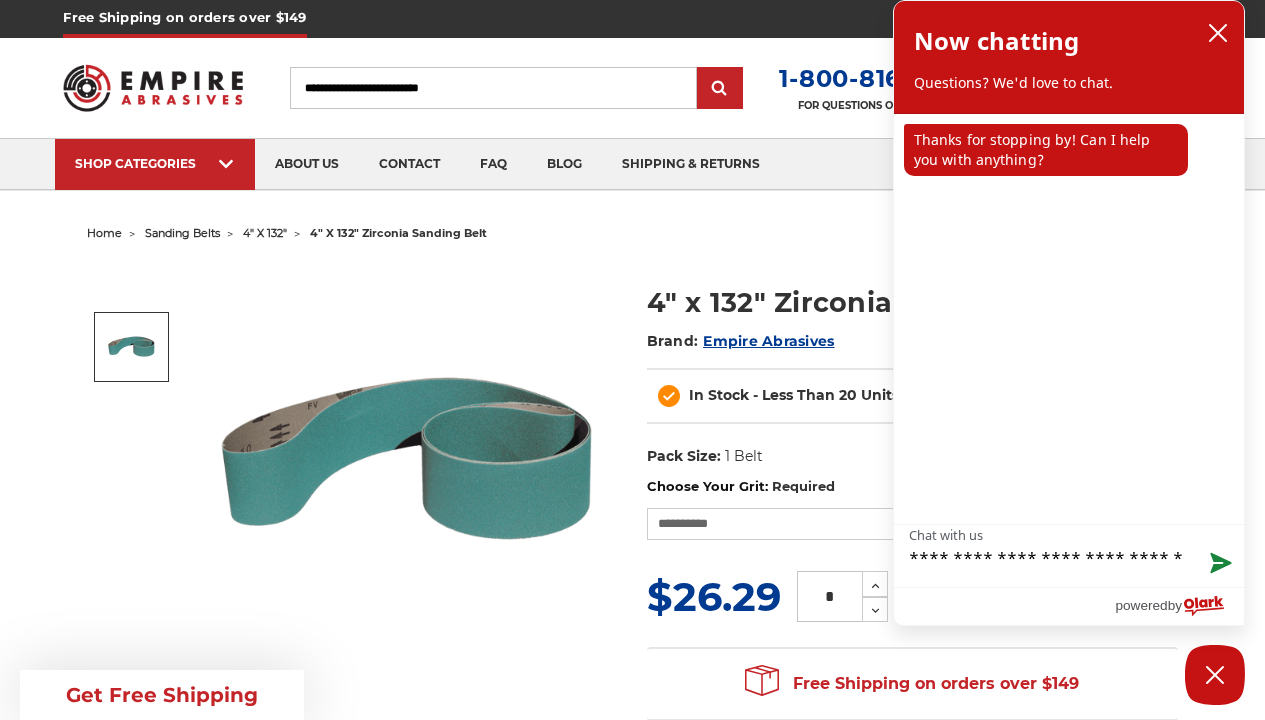 type on "**********" 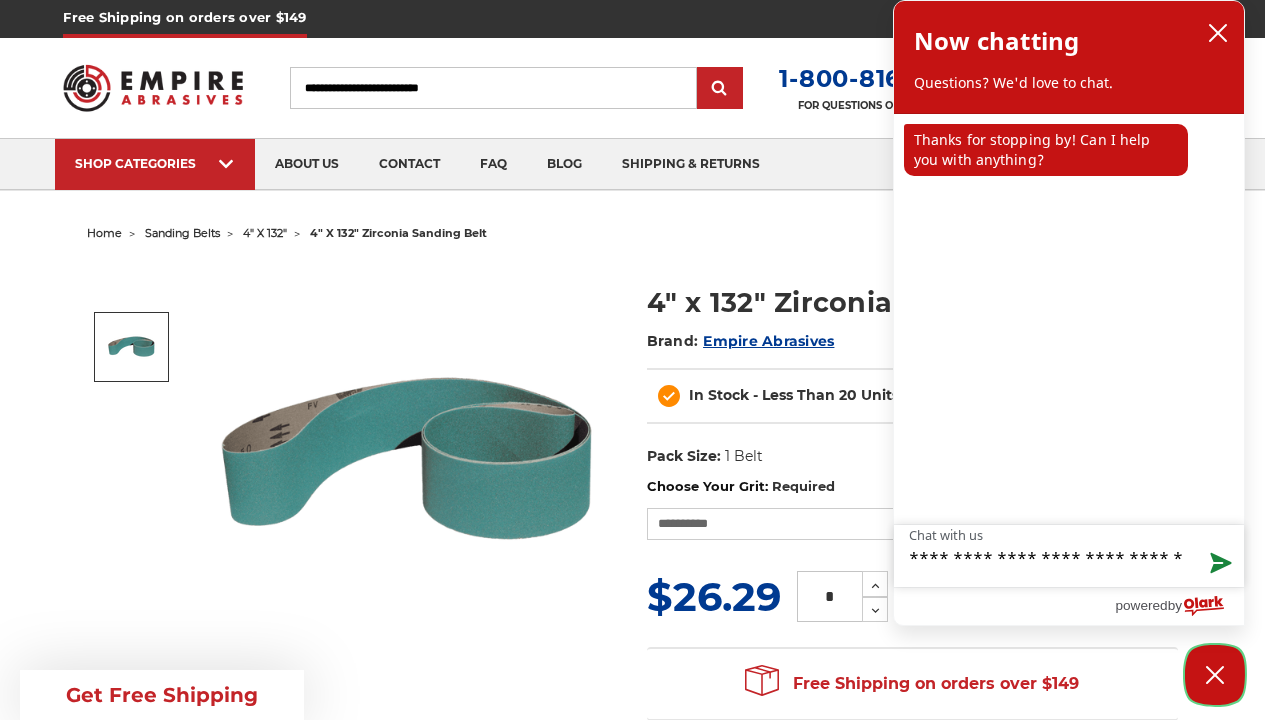 click 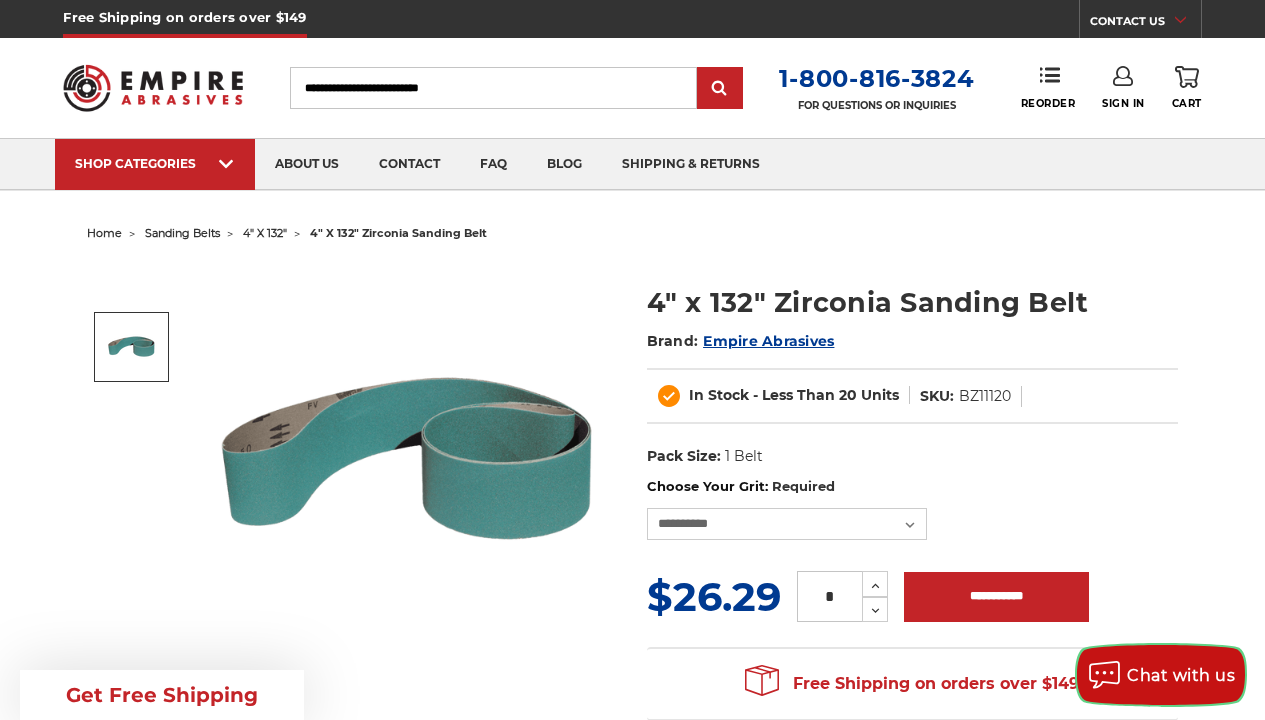 click on "Chat with us" at bounding box center (1181, 675) 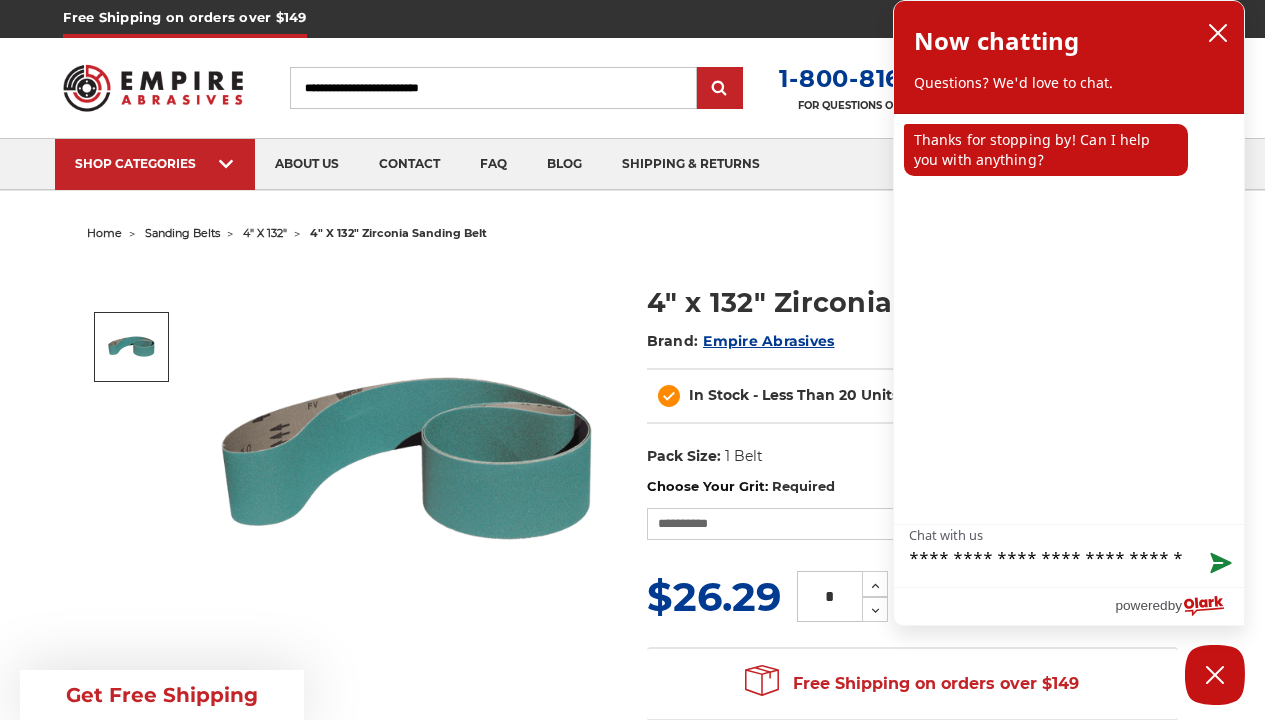 type on "**********" 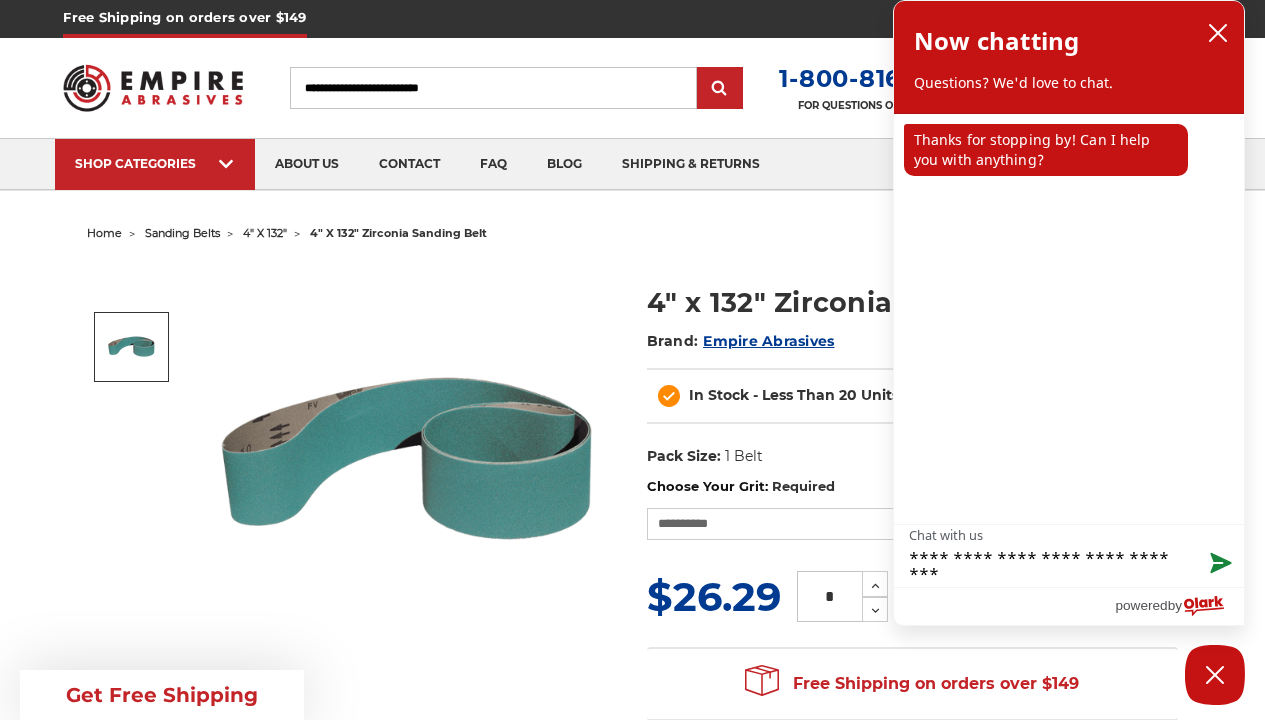 type on "**********" 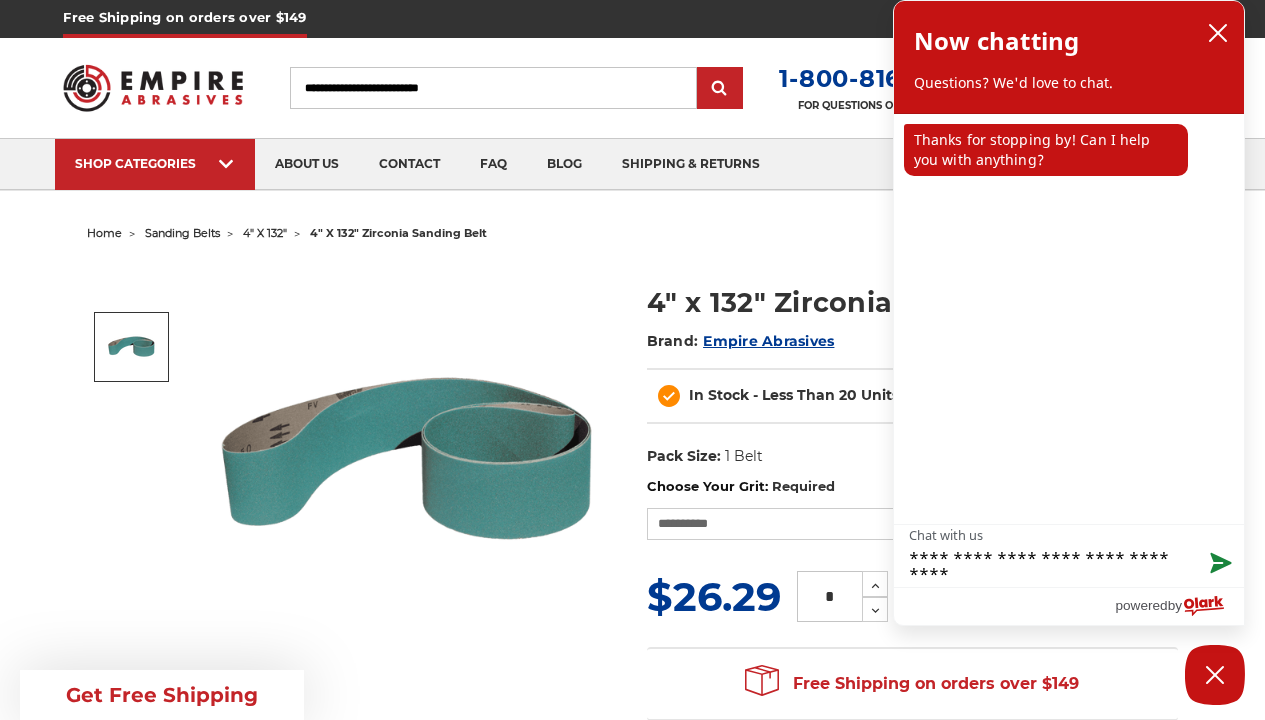 type on "**********" 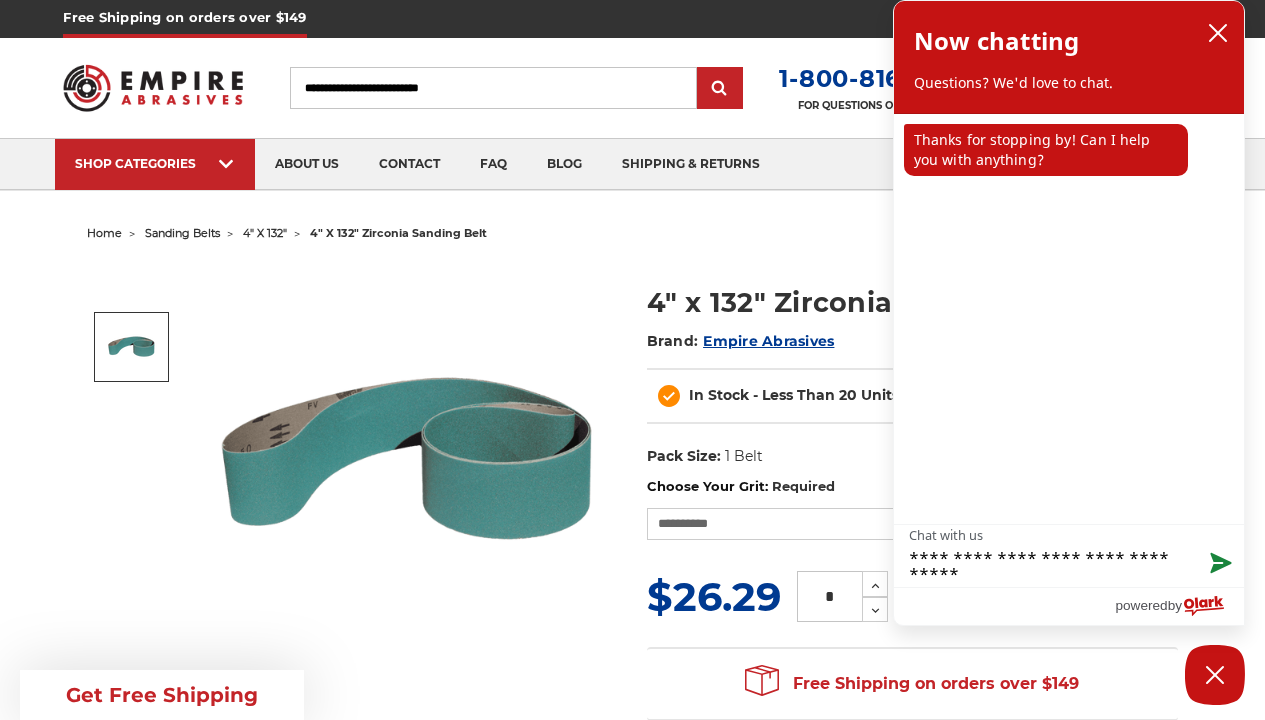 type on "**********" 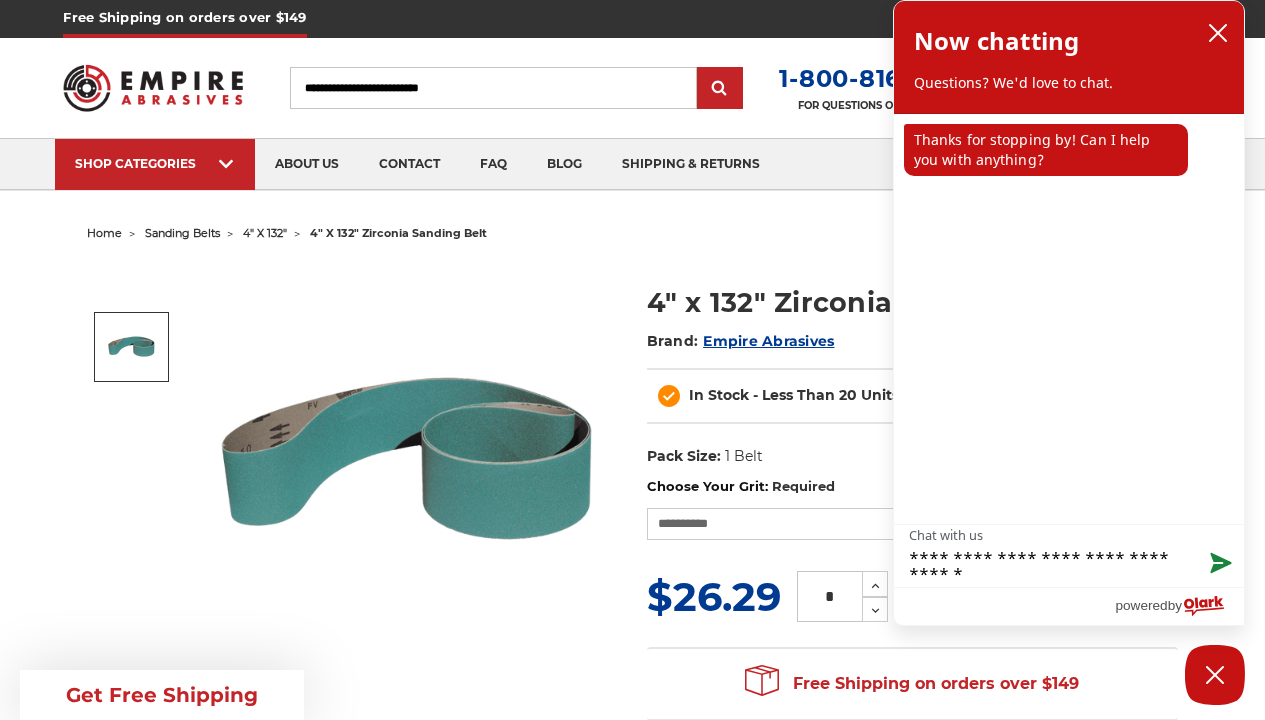 type on "**********" 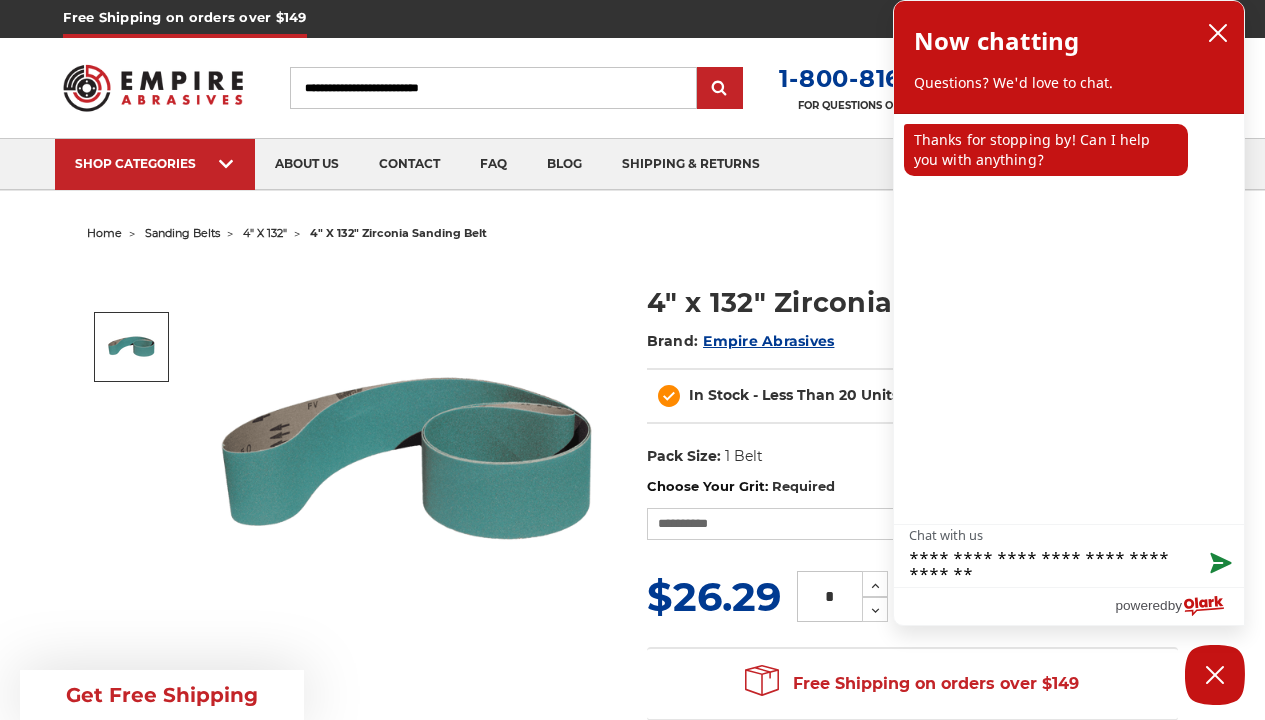 type on "**********" 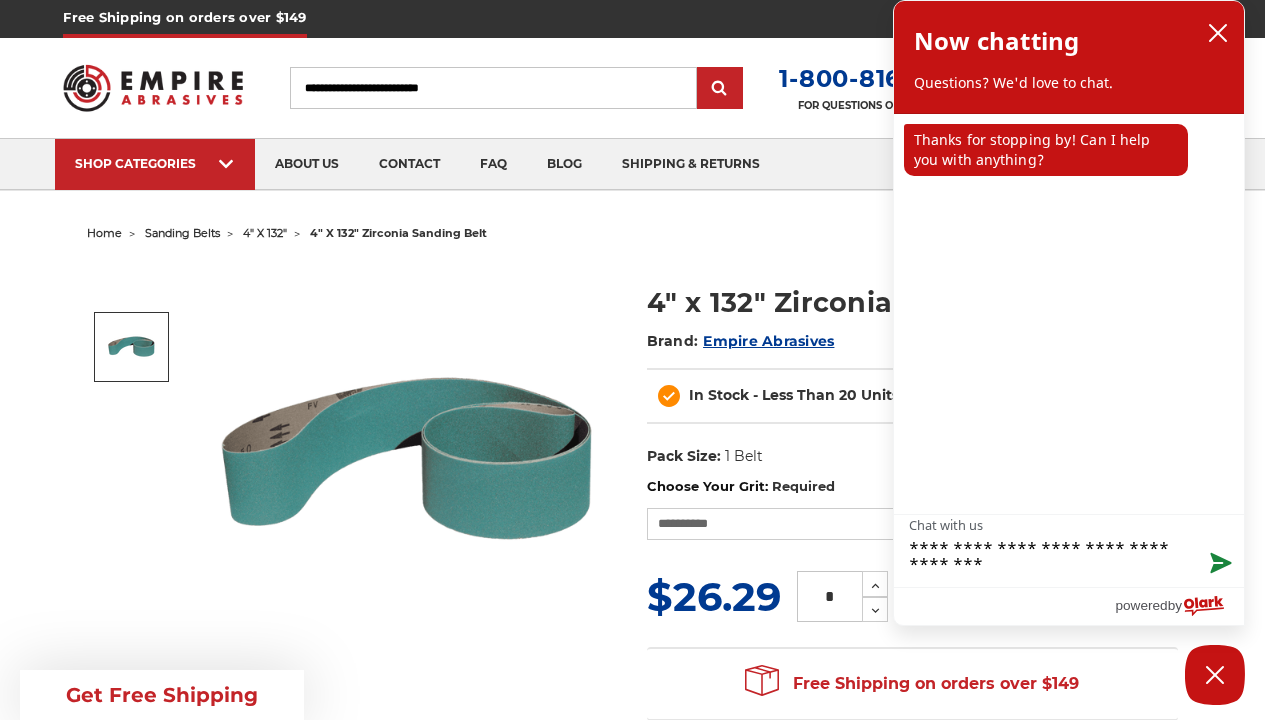 type on "**********" 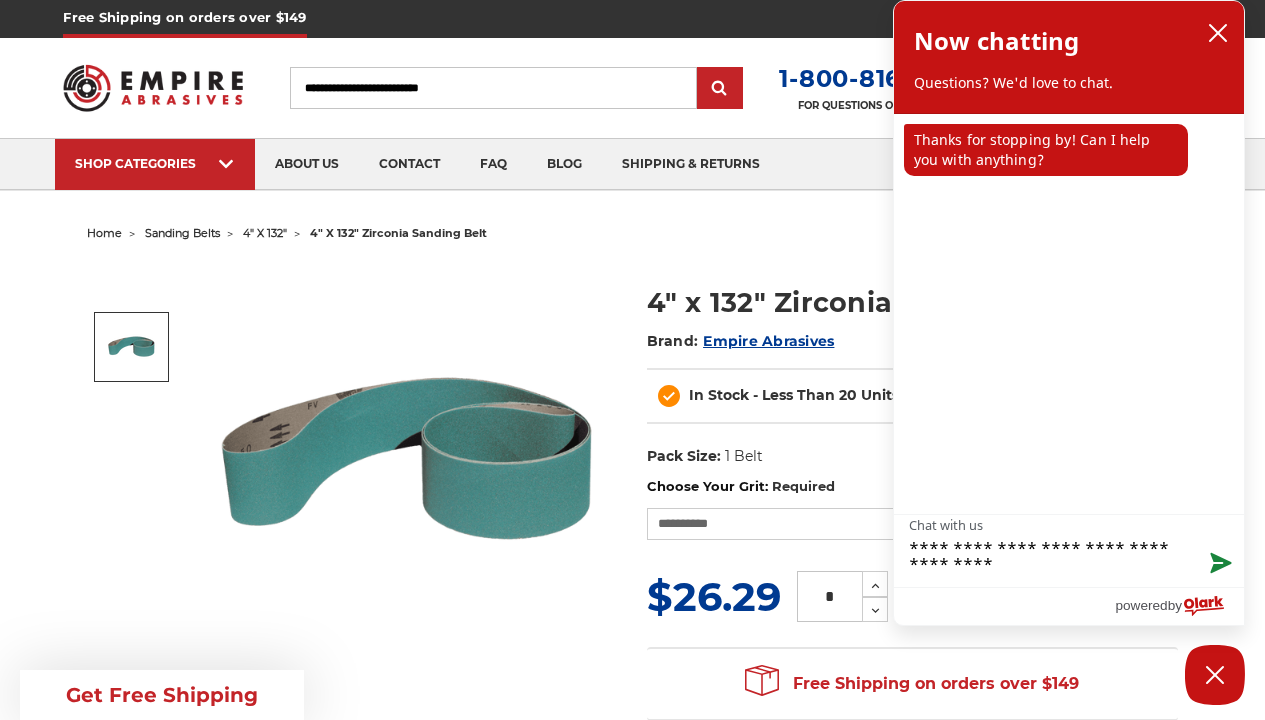 type on "**********" 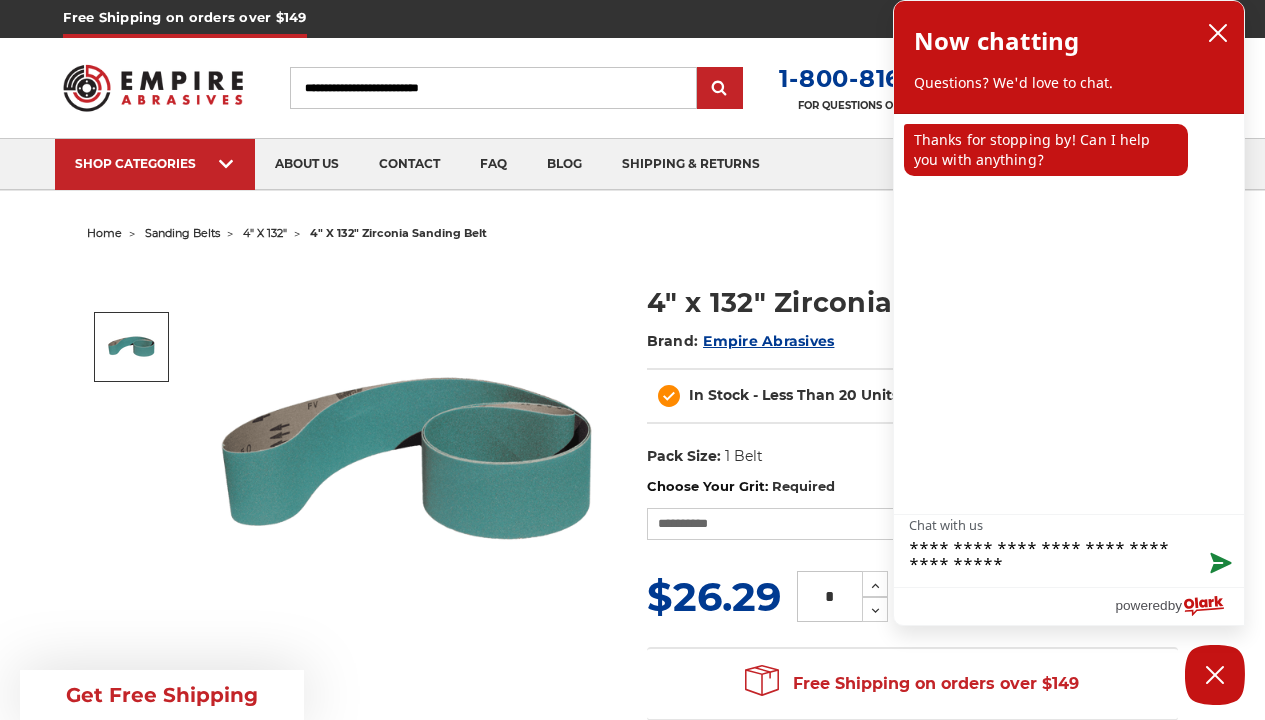 type on "**********" 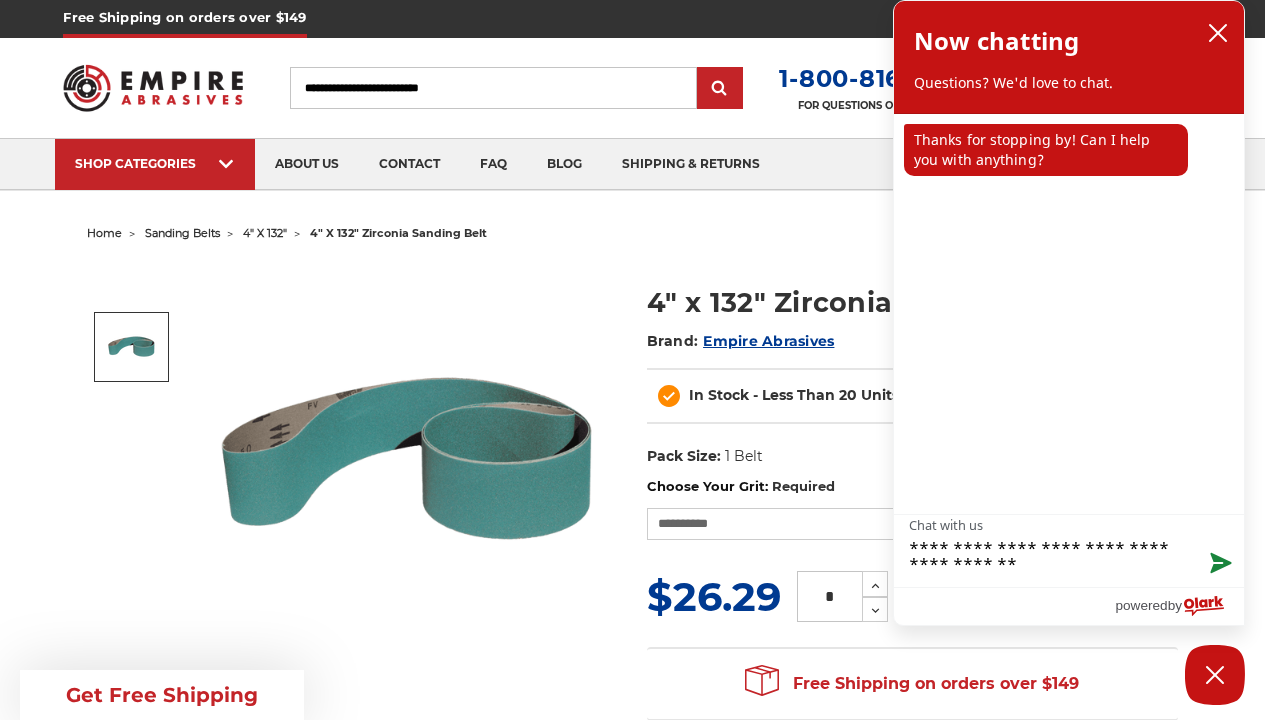 type on "**********" 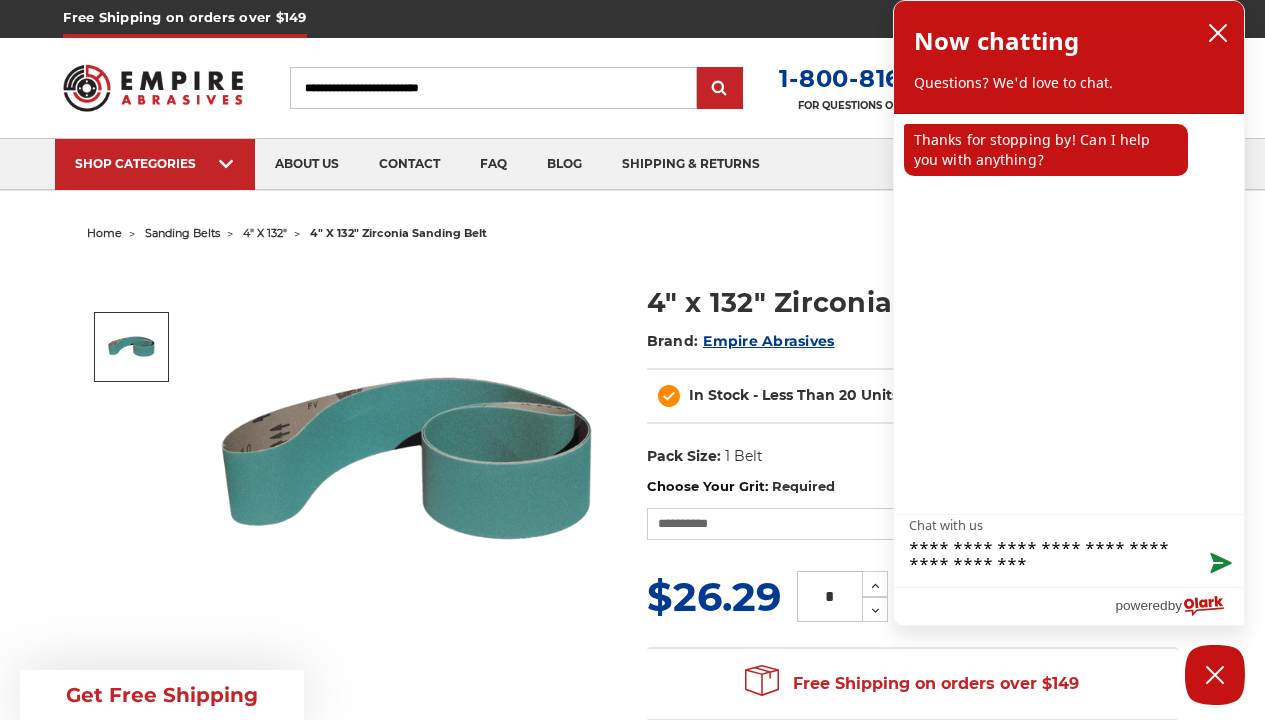 type on "**********" 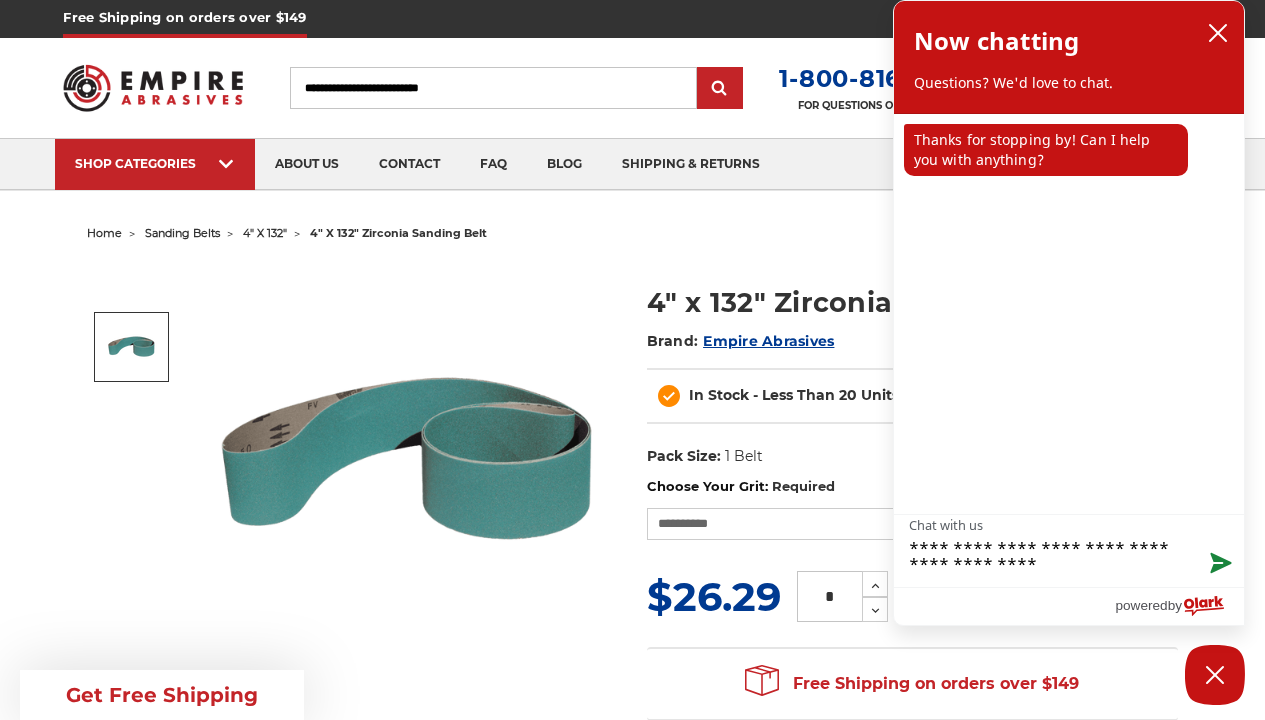 type on "**********" 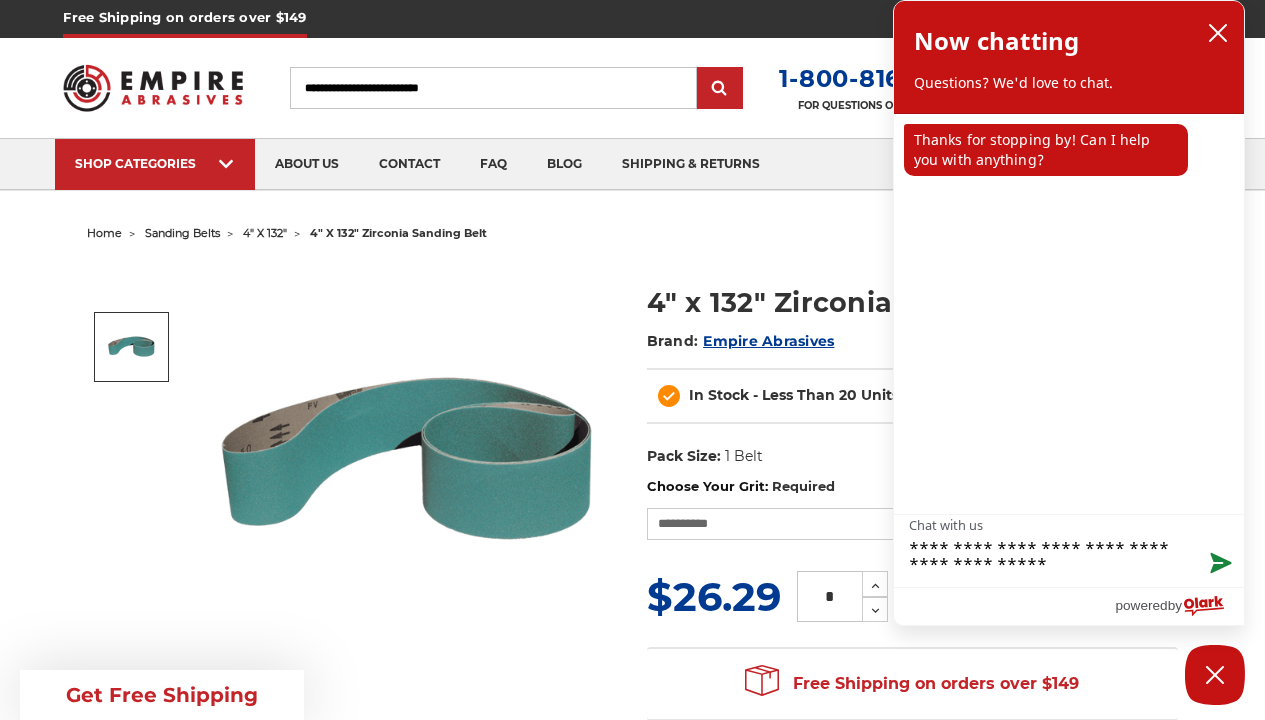 type on "**********" 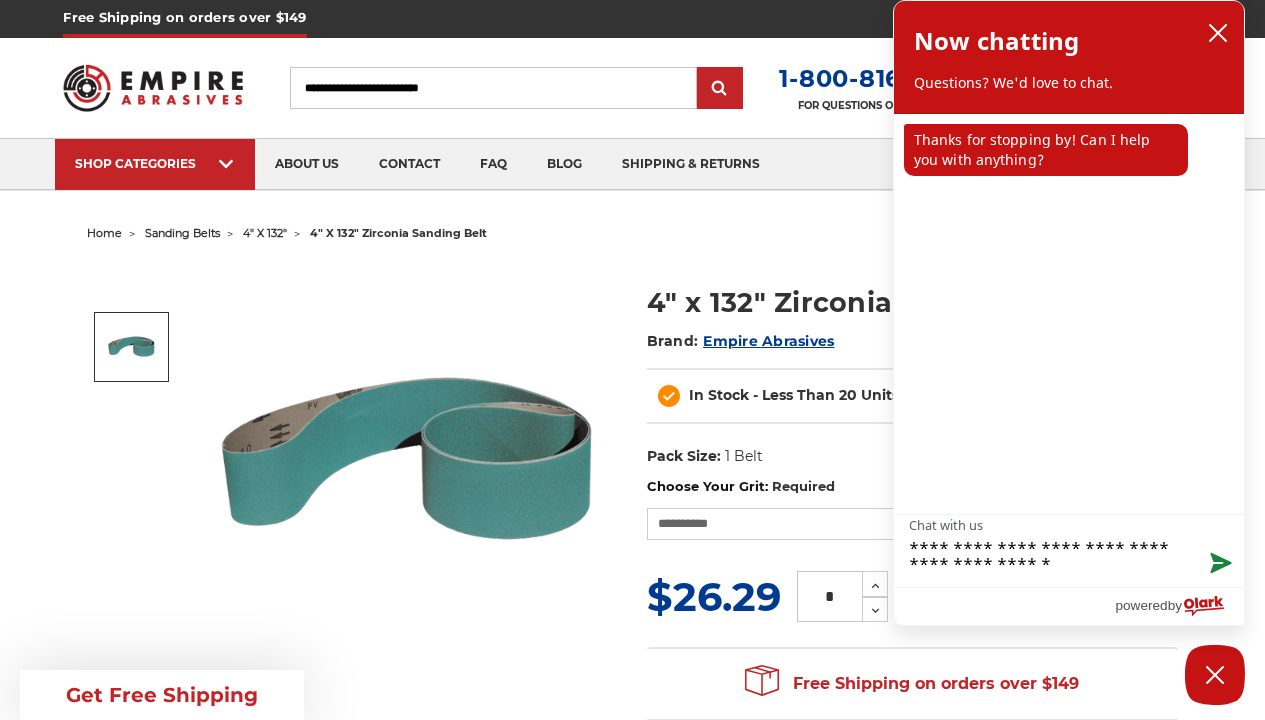 type on "**********" 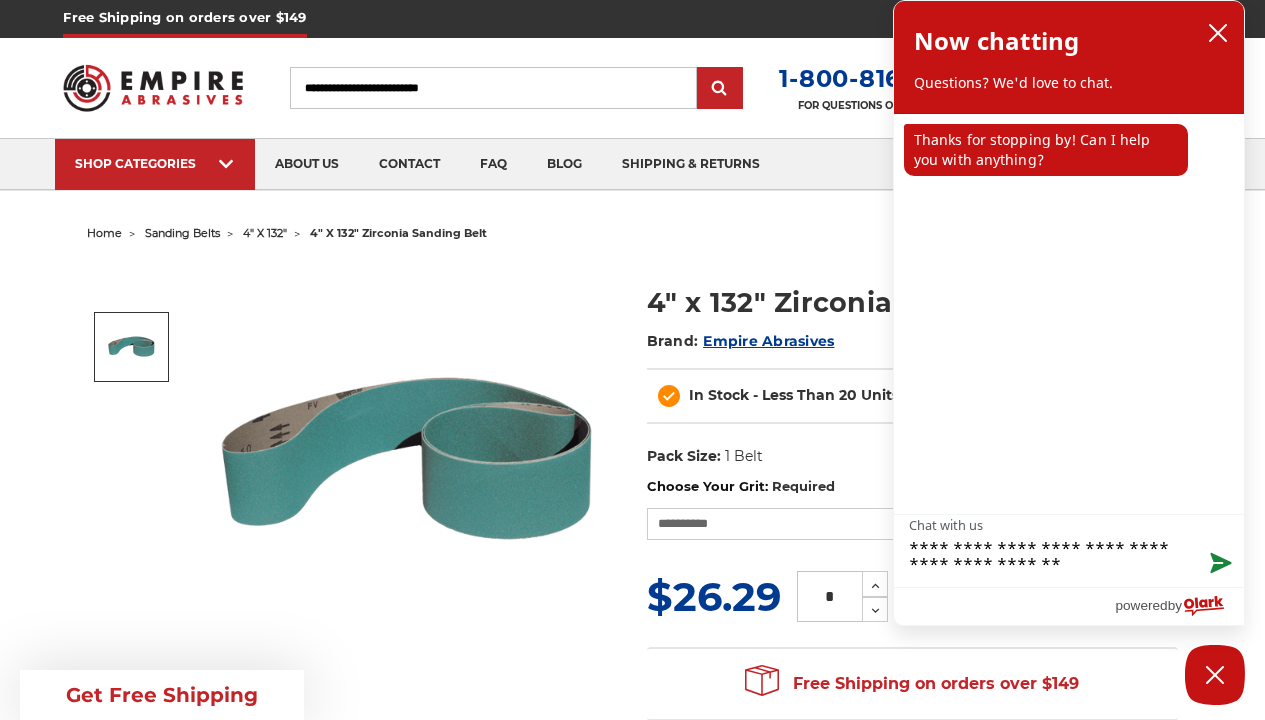 type on "**********" 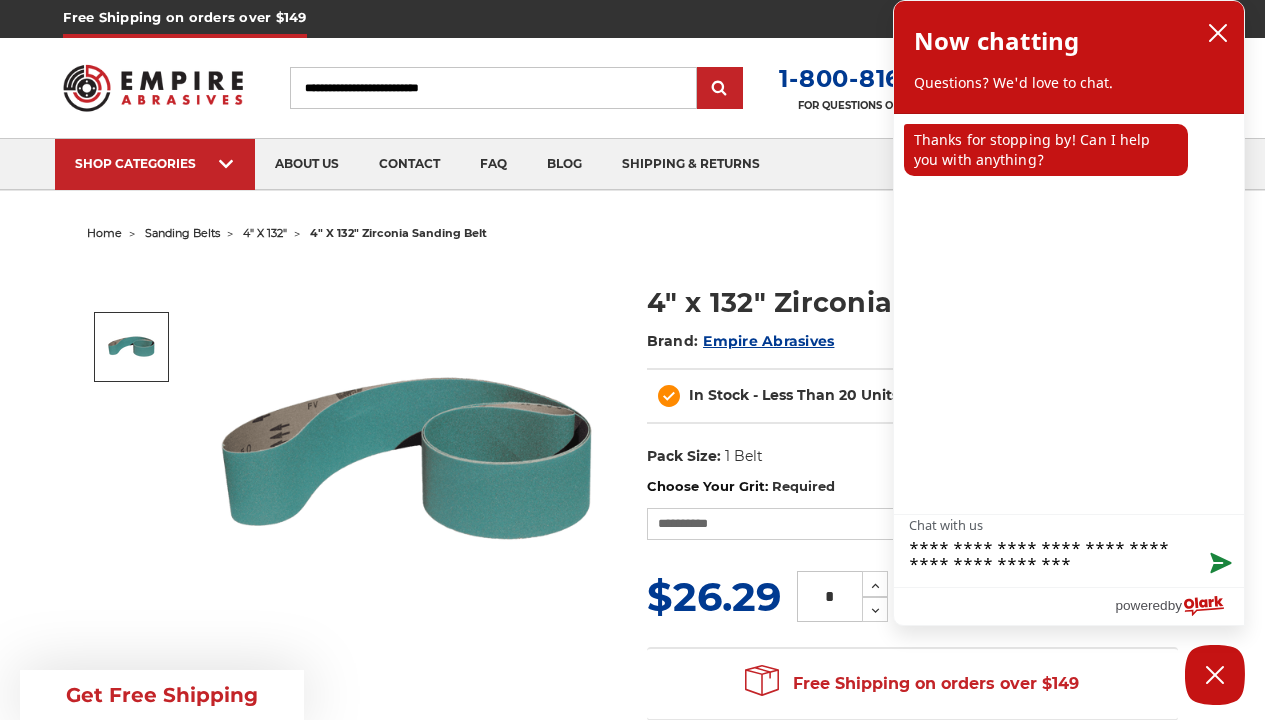 type on "**********" 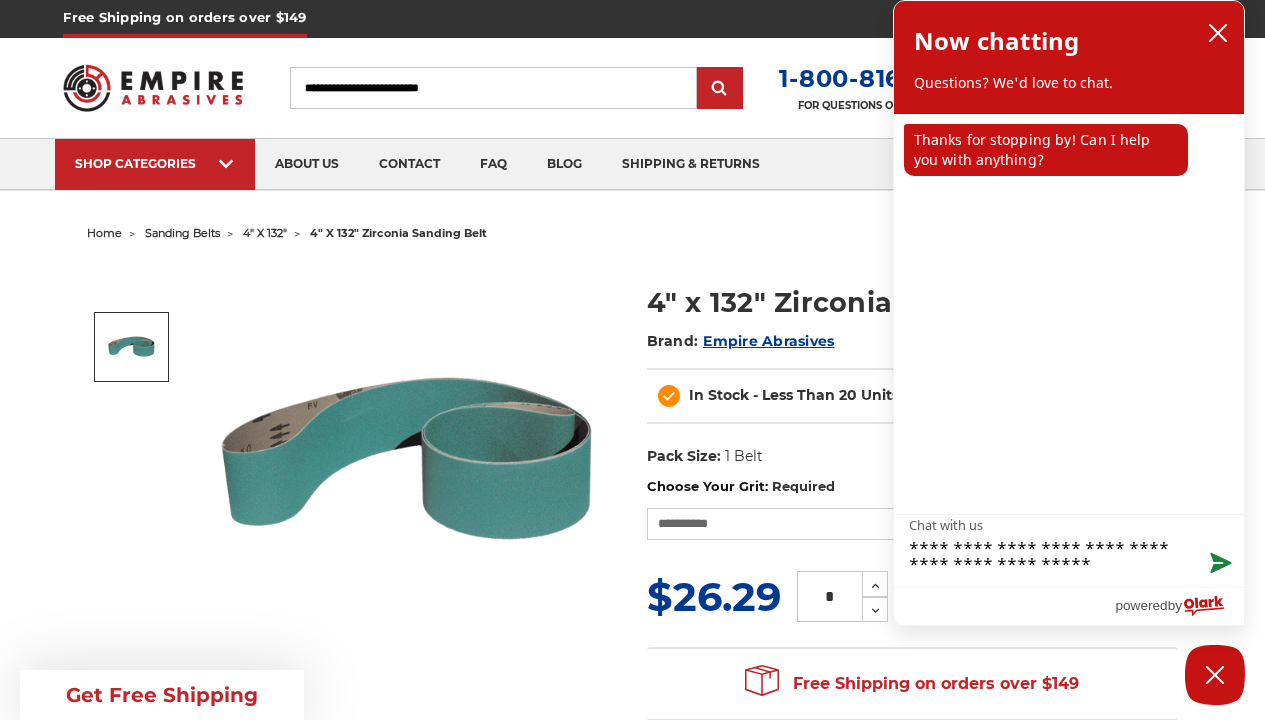 type on "**********" 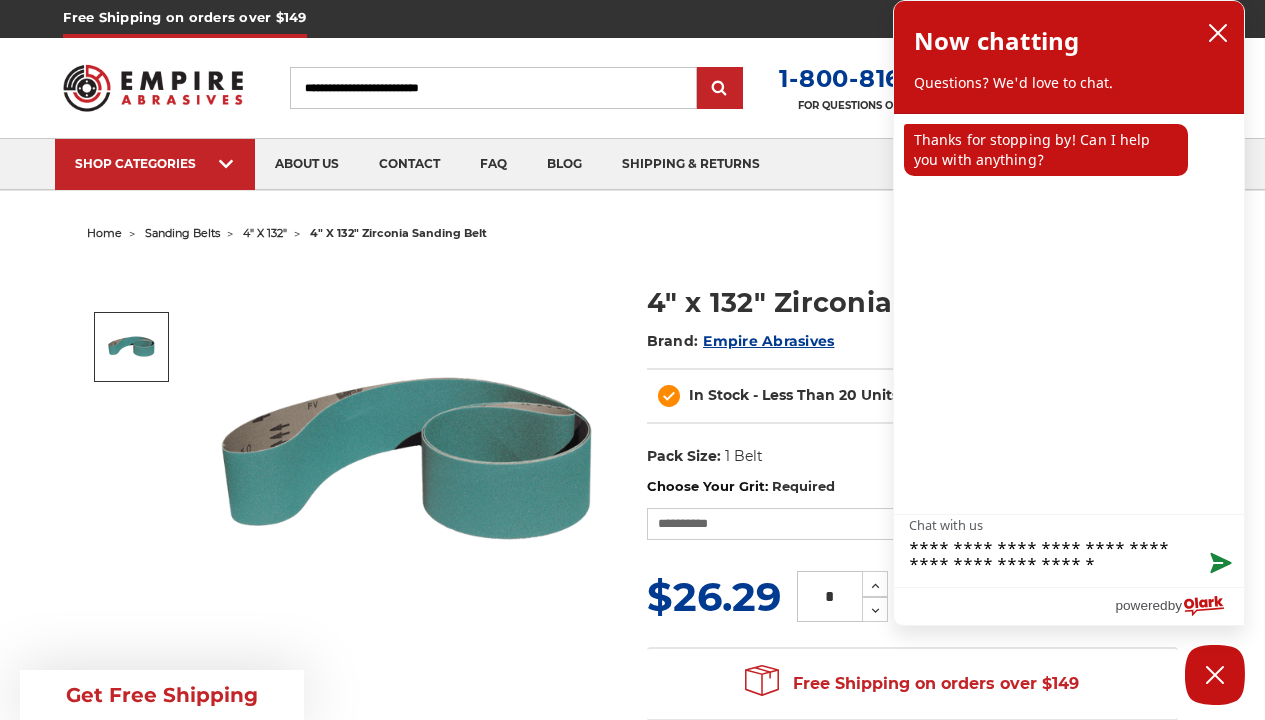 type on "**********" 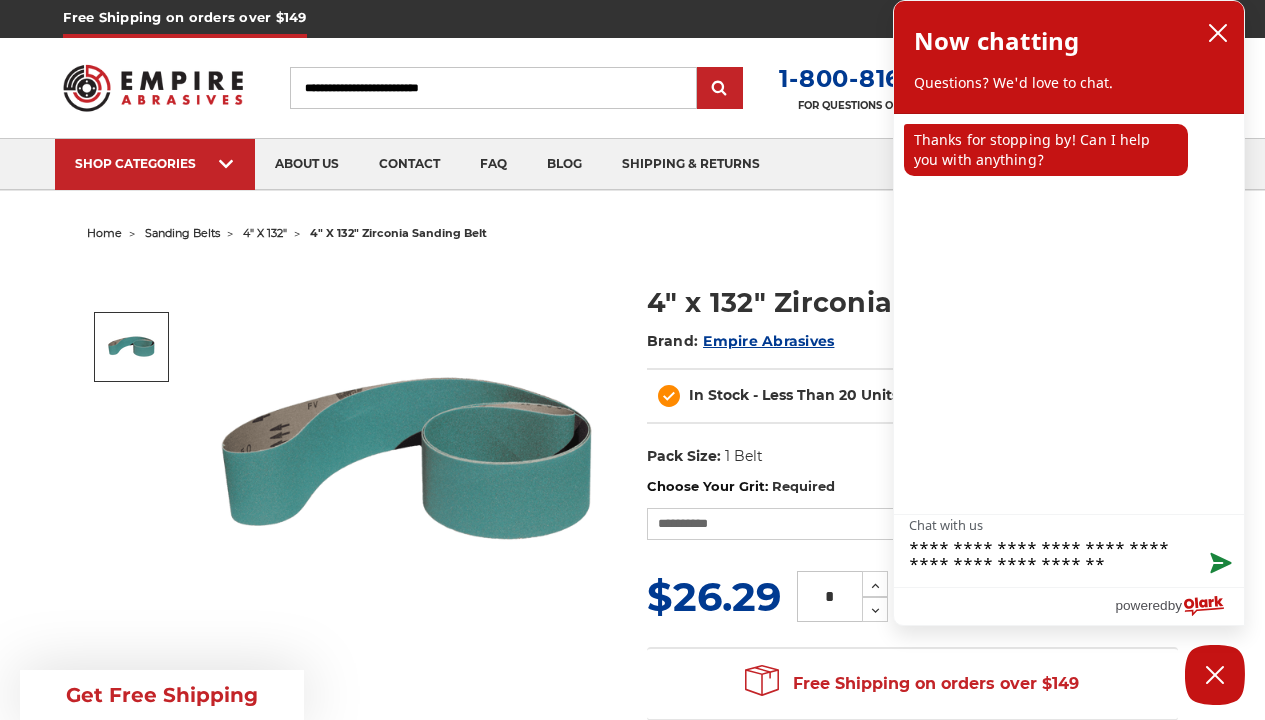 type on "**********" 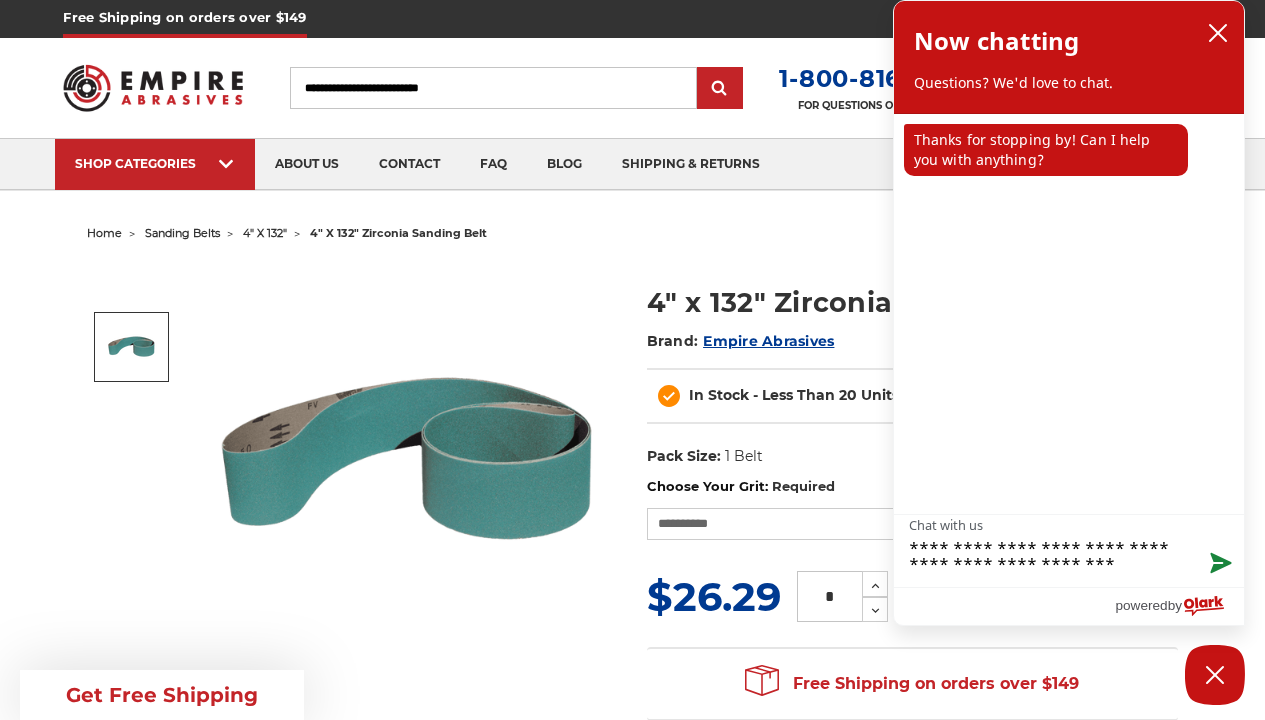 type on "**********" 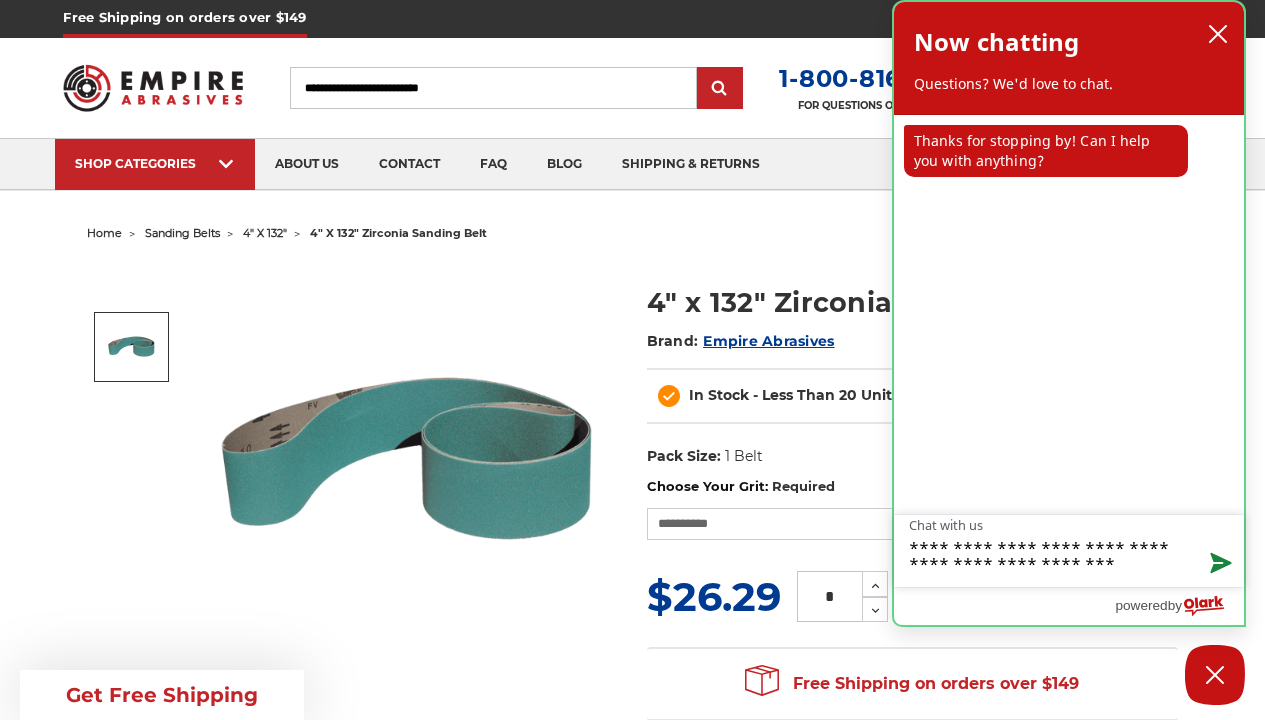 click at bounding box center [1219, 564] 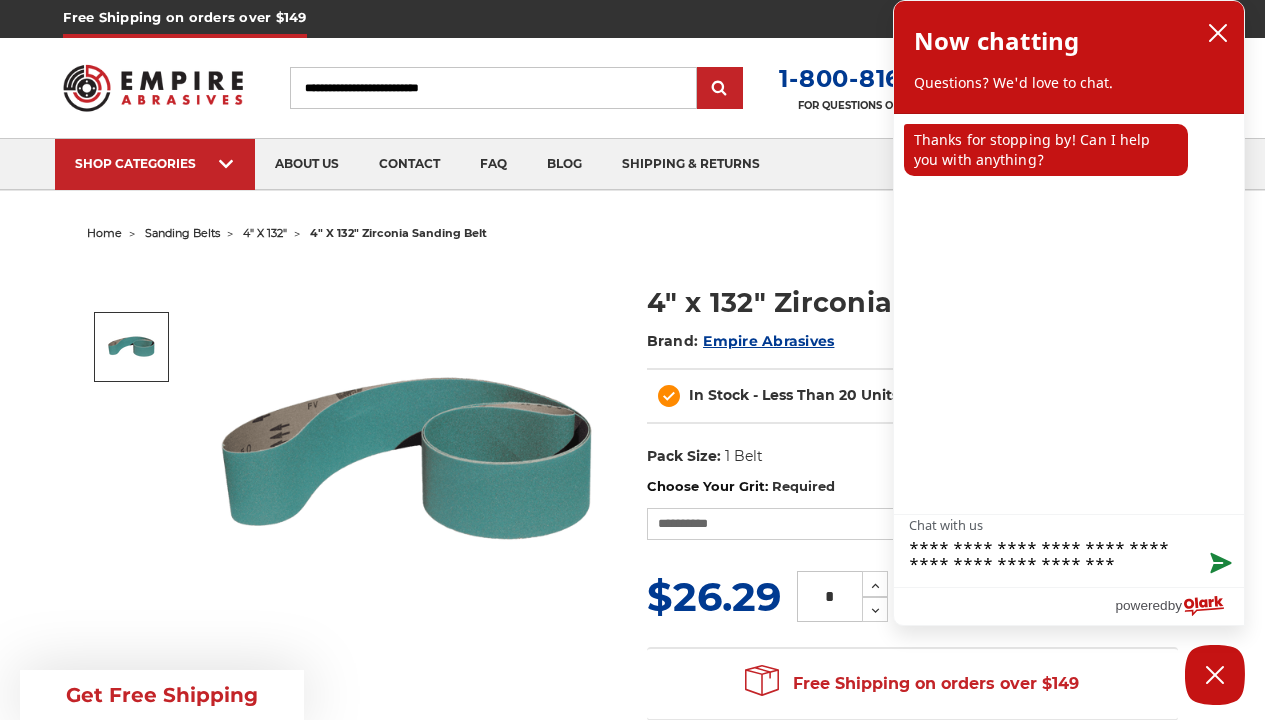 type 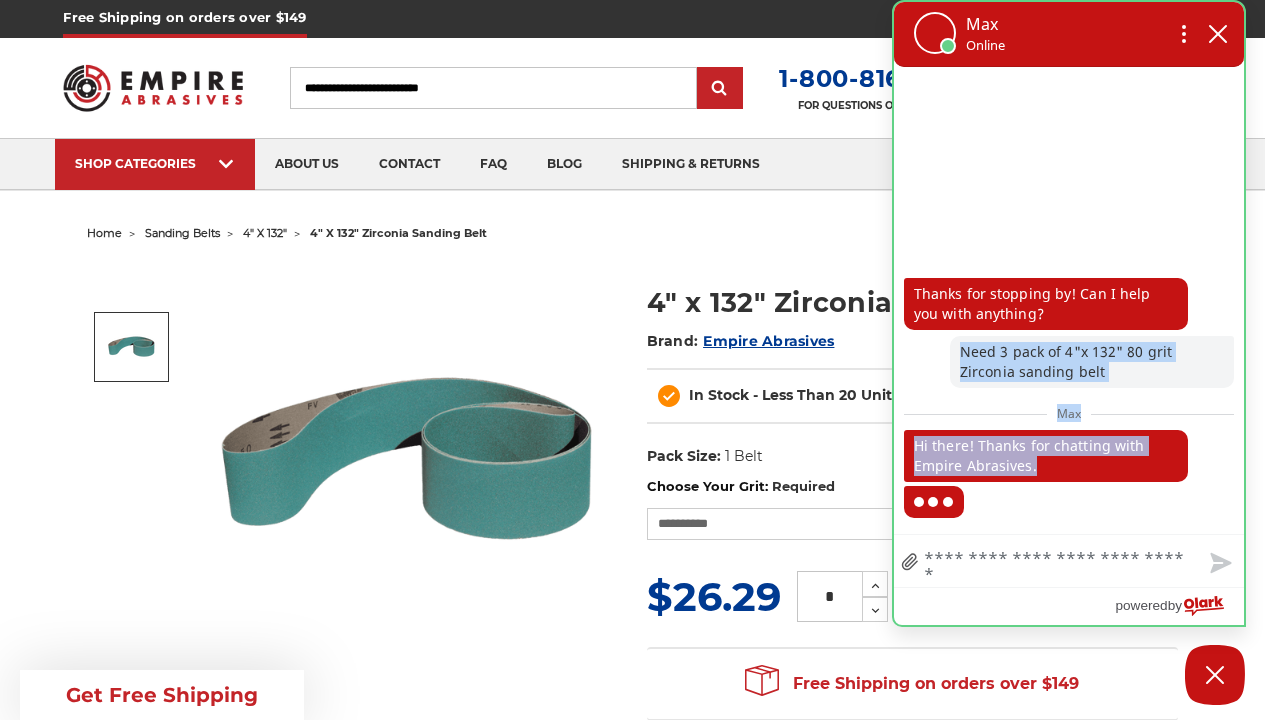 drag, startPoint x: 1057, startPoint y: 498, endPoint x: 956, endPoint y: 502, distance: 101.07918 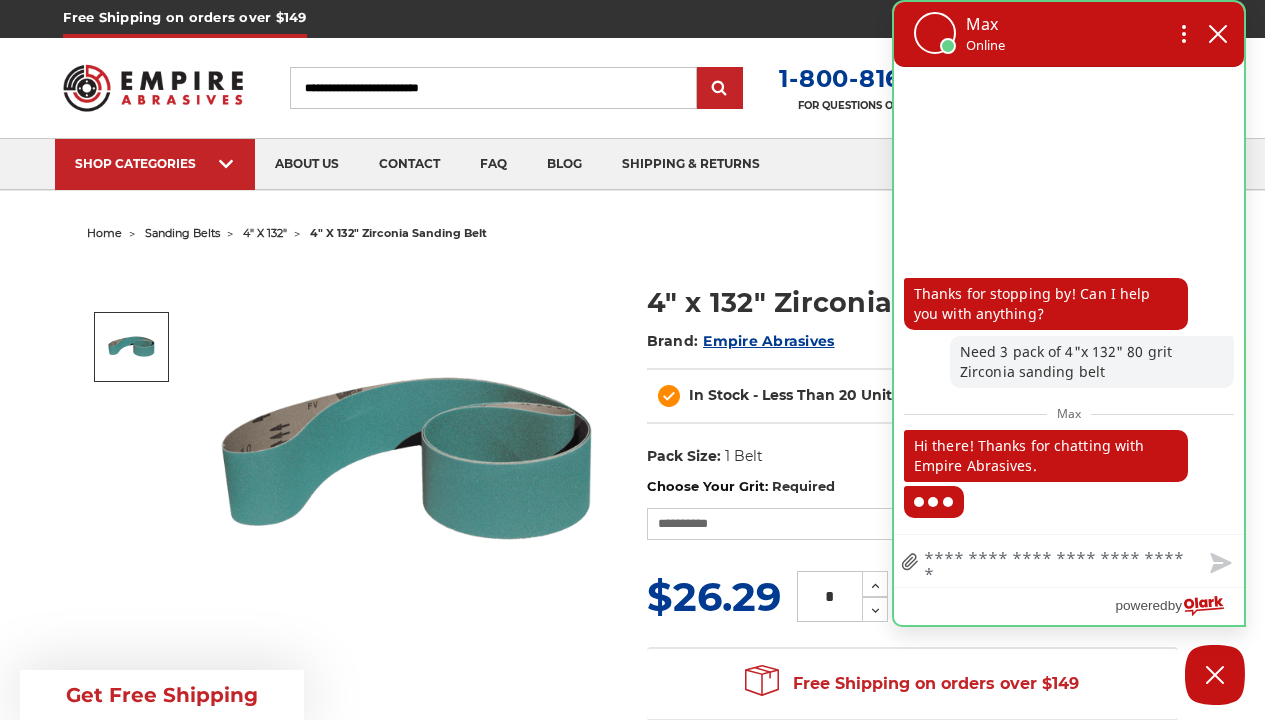 click on "agent  sent  Thanks for stopping by! Can I help you with anything? you  sent  Need 3 pack of 4"x 132" 80 grit Zirconia sanding belt [NAME] [NAME]  sent  Hi there! Thanks for chatting with Empire Abrasives." at bounding box center [1069, 401] 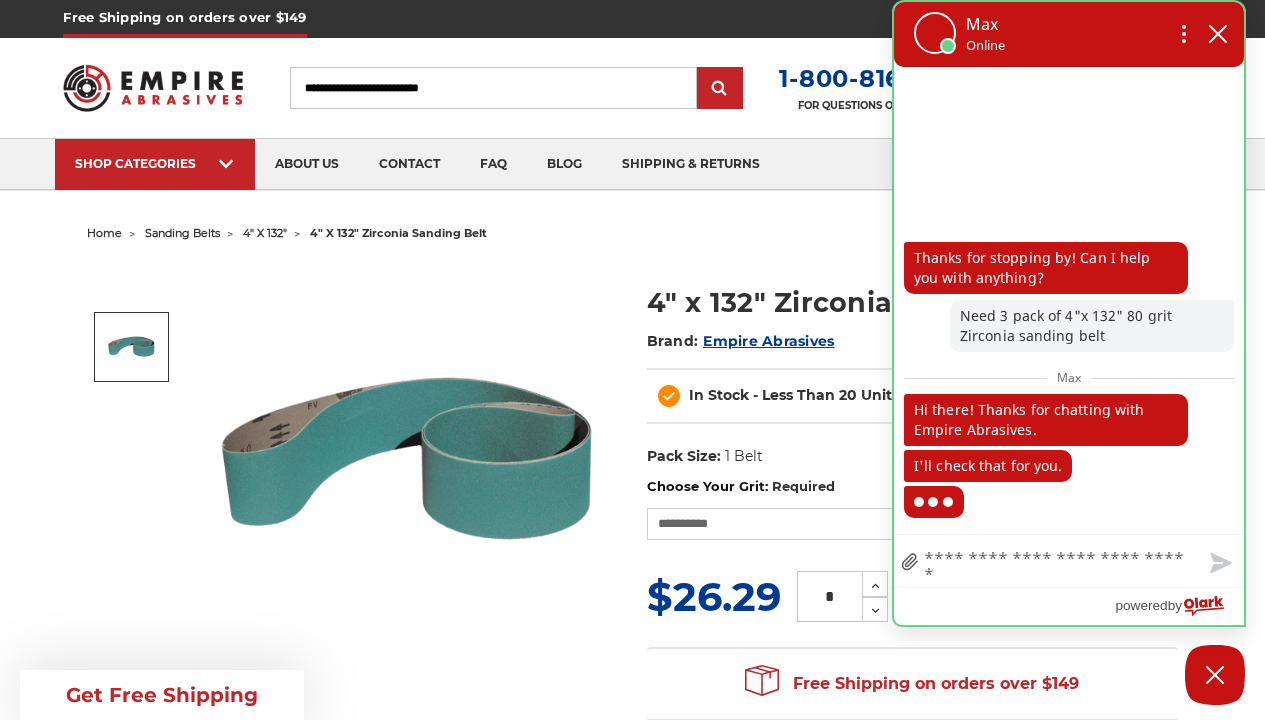 drag, startPoint x: 1058, startPoint y: 366, endPoint x: 966, endPoint y: 363, distance: 92.0489 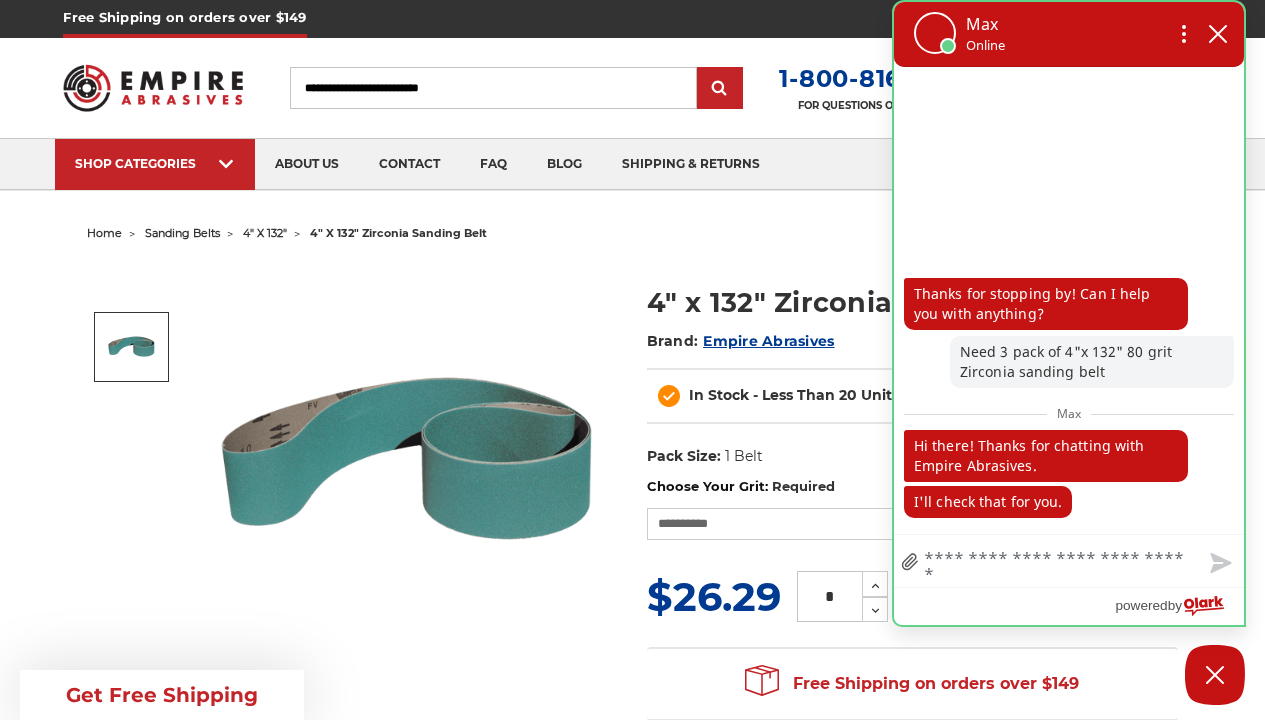 click on "agent  sent  Thanks for stopping by! Can I help you with anything? you  sent  Need 3 pack of 4"x 132" 80 grit Zirconia sanding belt [NAME] [NAME]  sent  Hi there! Thanks for chatting with Empire Abrasives. I'll check that for you." at bounding box center [1069, 300] 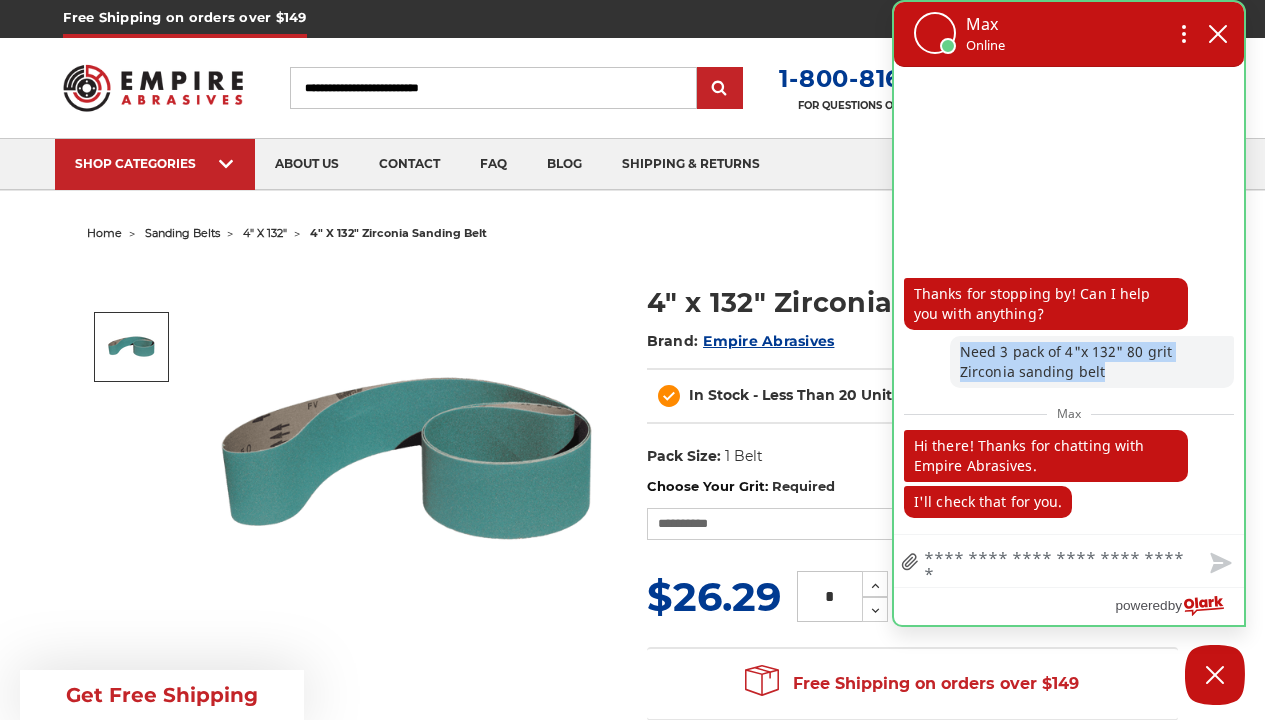 drag, startPoint x: 1063, startPoint y: 369, endPoint x: 957, endPoint y: 351, distance: 107.51744 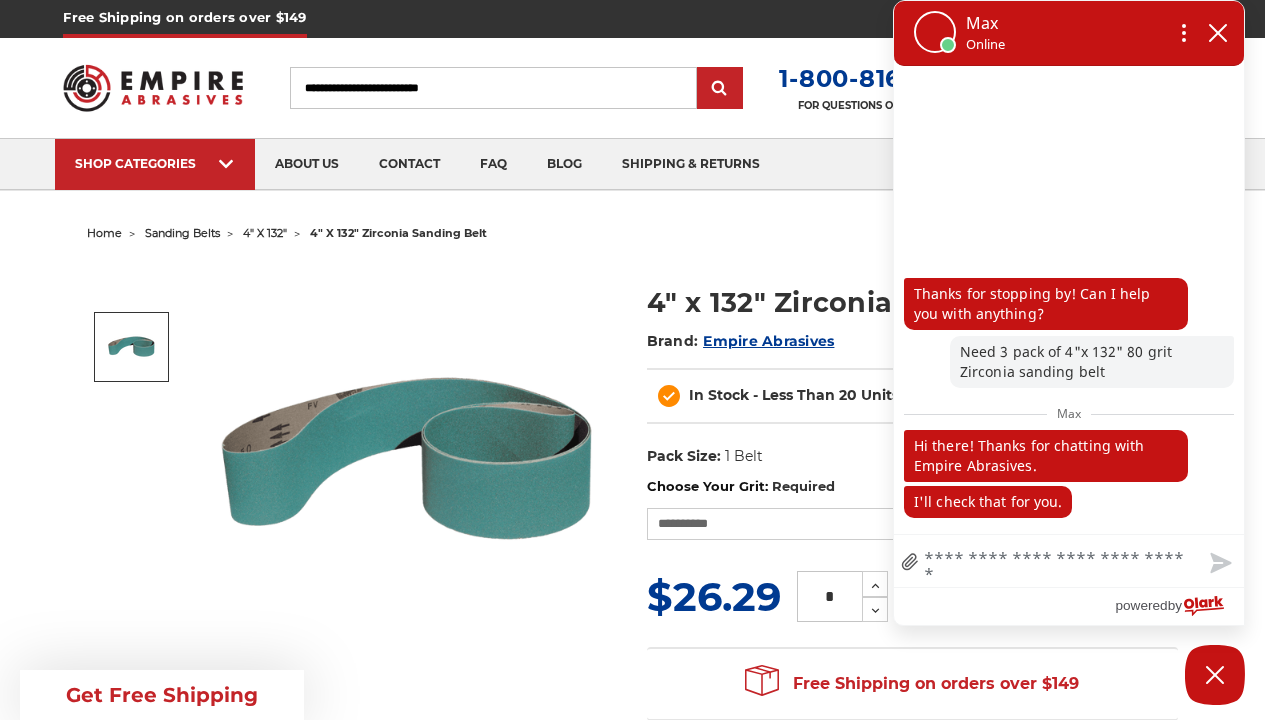 click on "**********" at bounding box center [1069, 561] 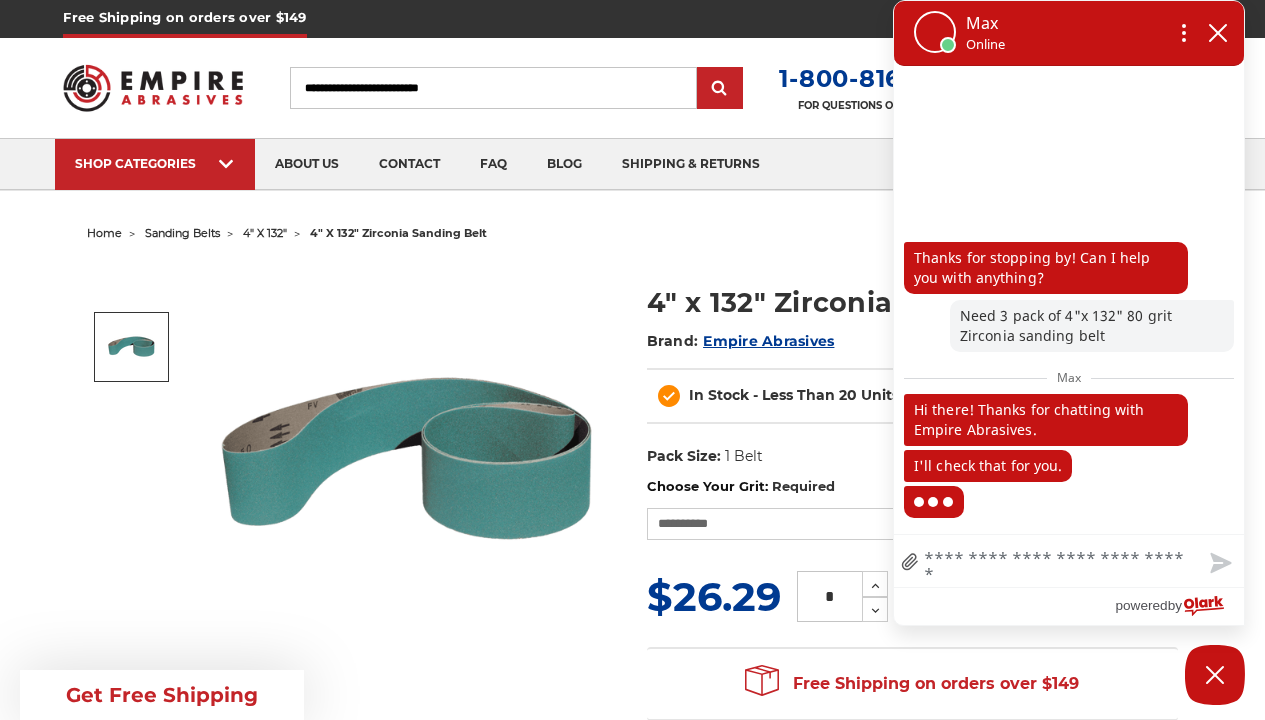 paste on "**********" 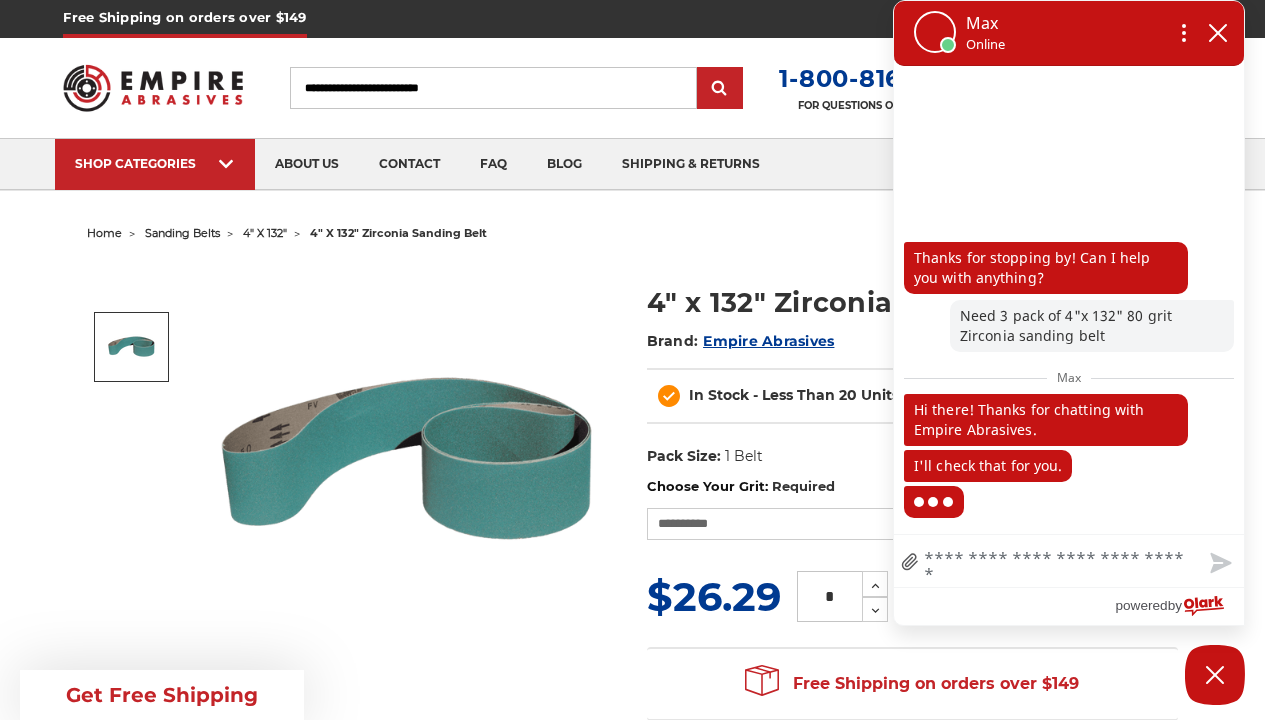 type on "**********" 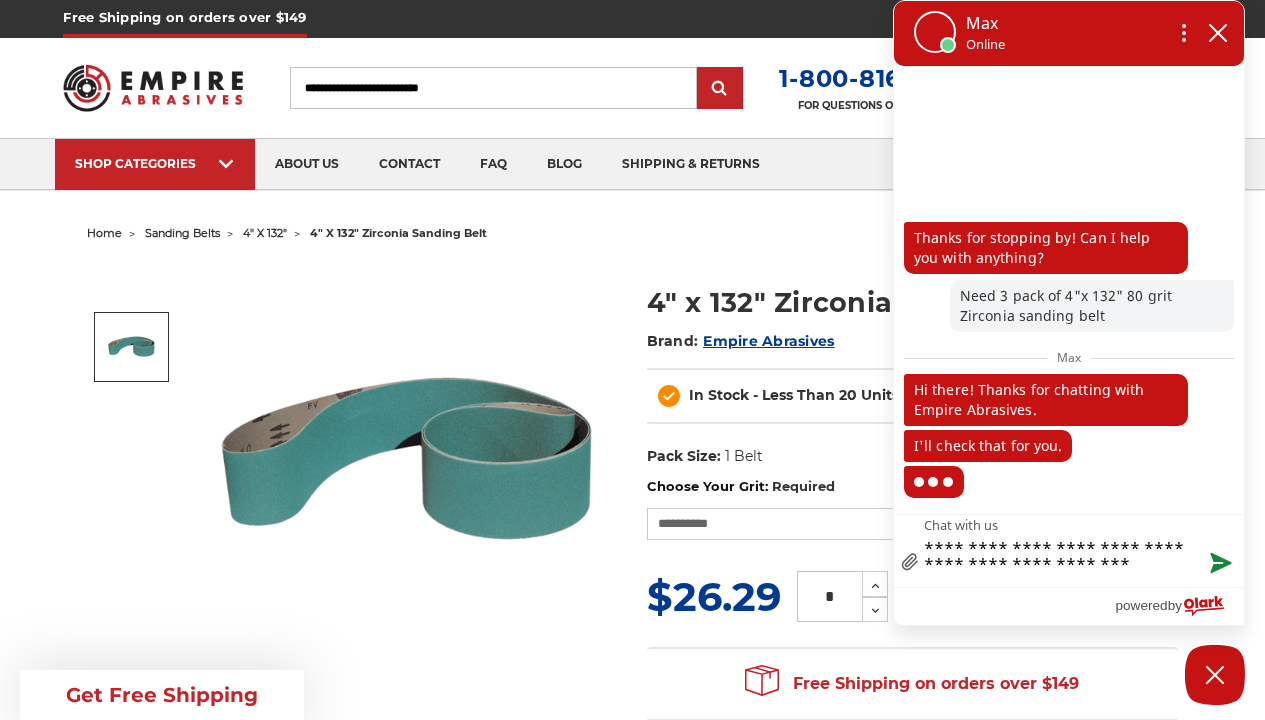 type on "**********" 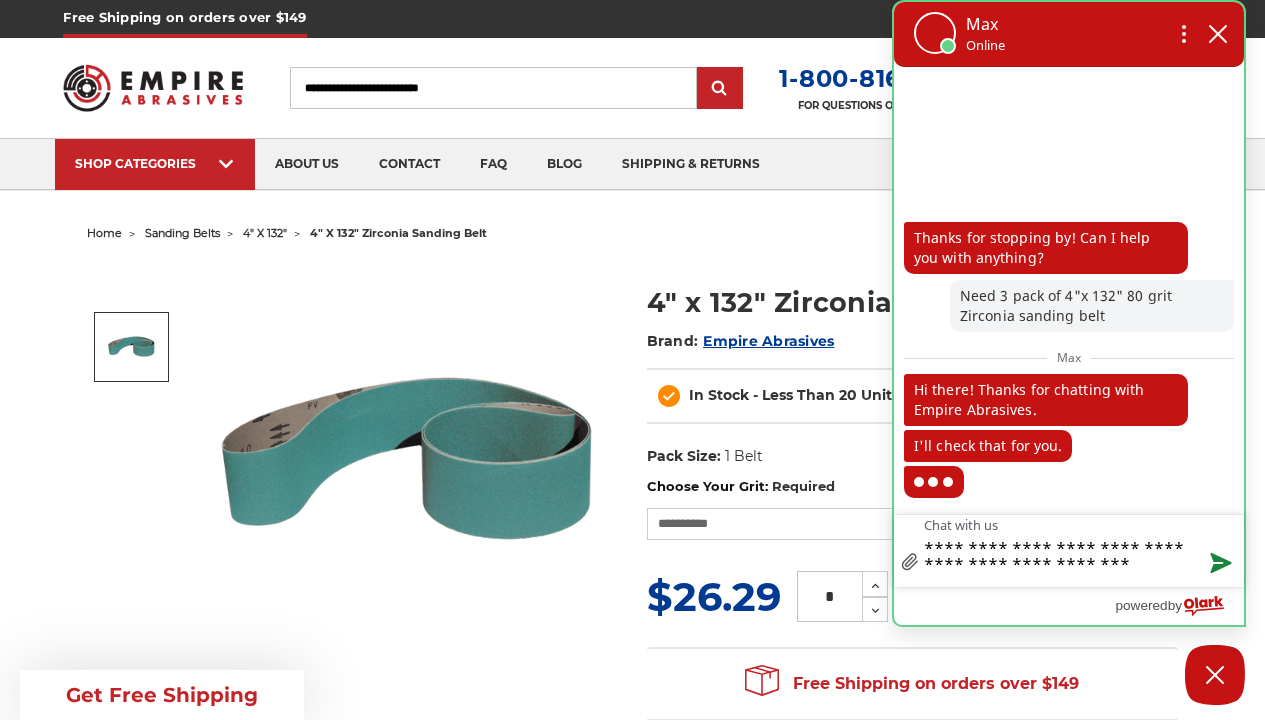 drag, startPoint x: 176, startPoint y: 31, endPoint x: 1210, endPoint y: 557, distance: 1160.1 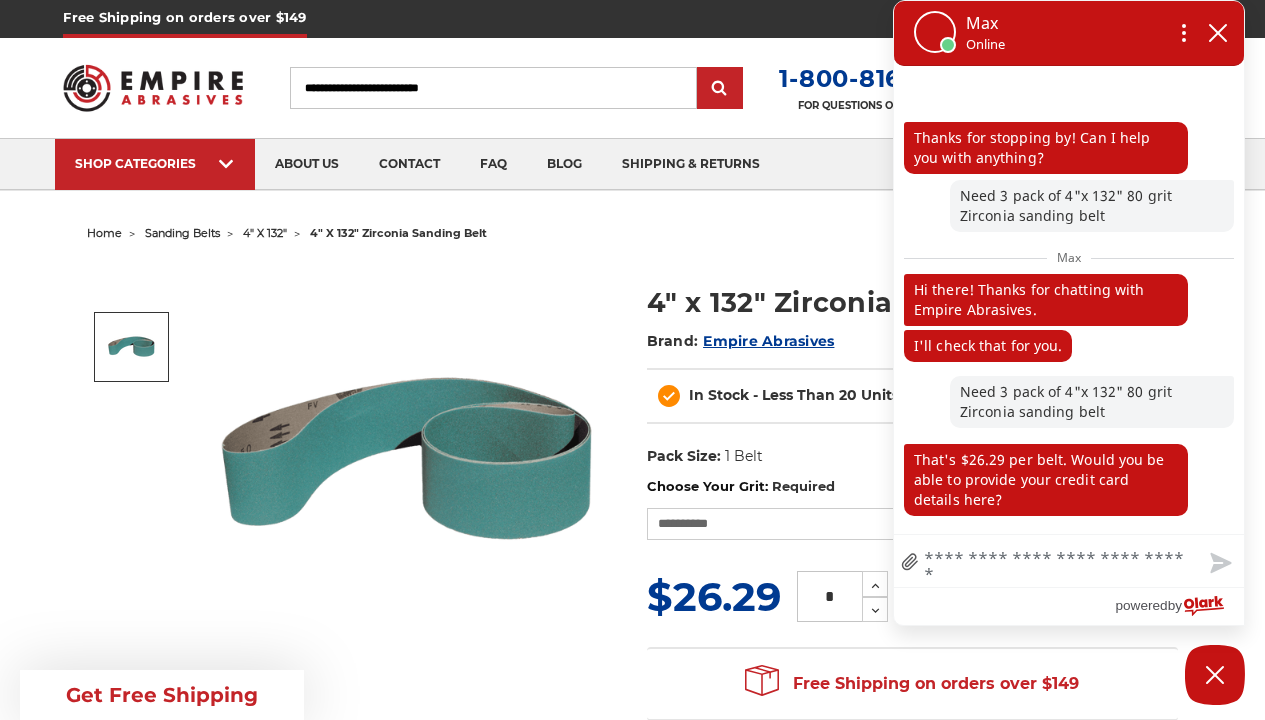 click on "**********" at bounding box center (1069, 561) 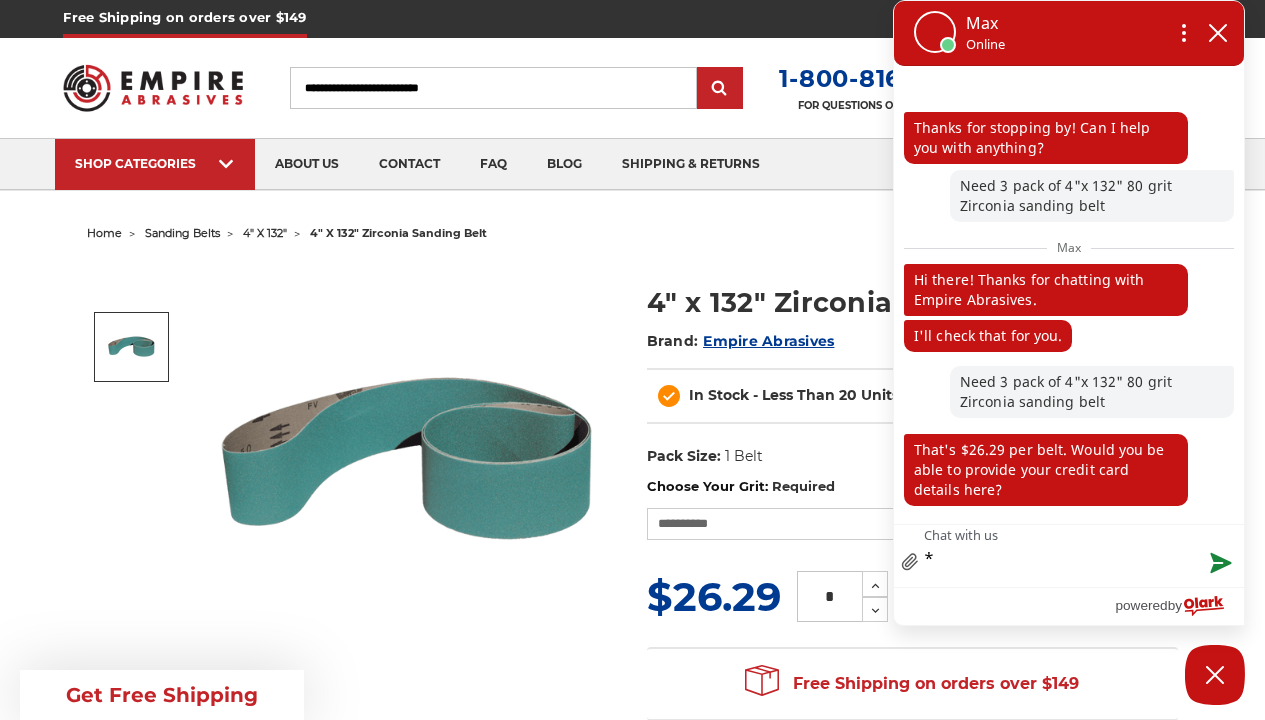 type on "**" 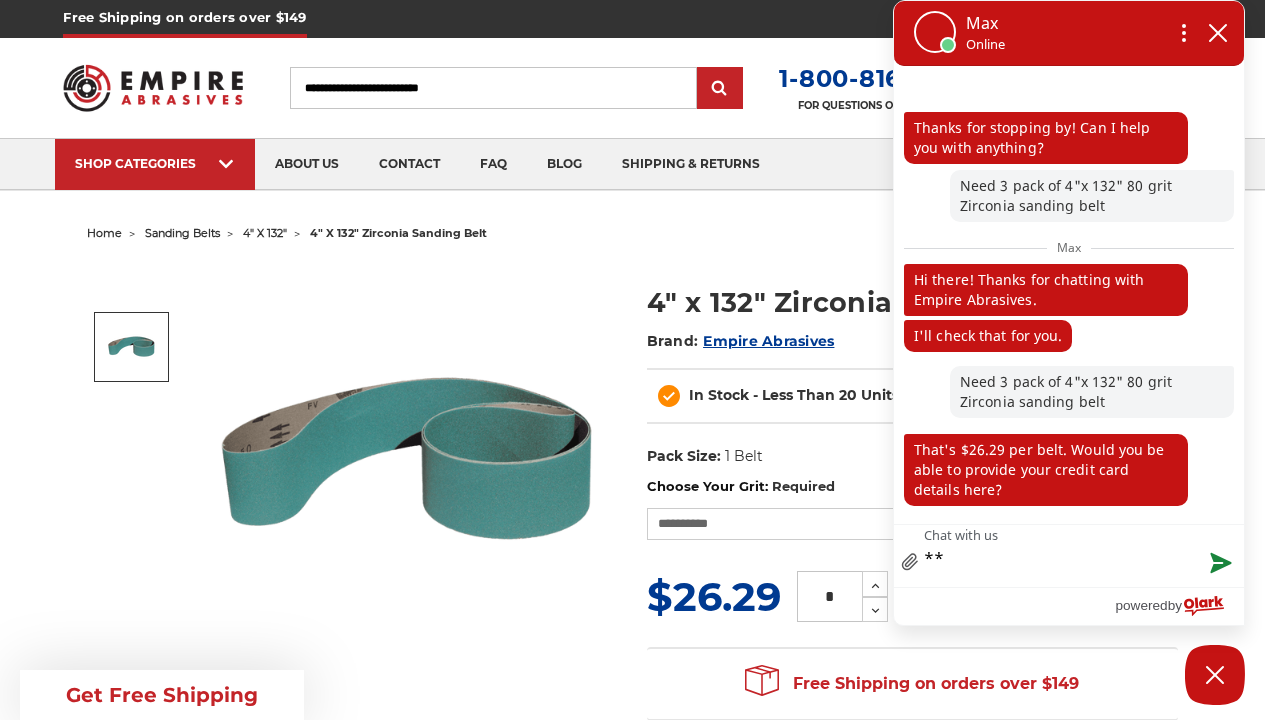 type on "**" 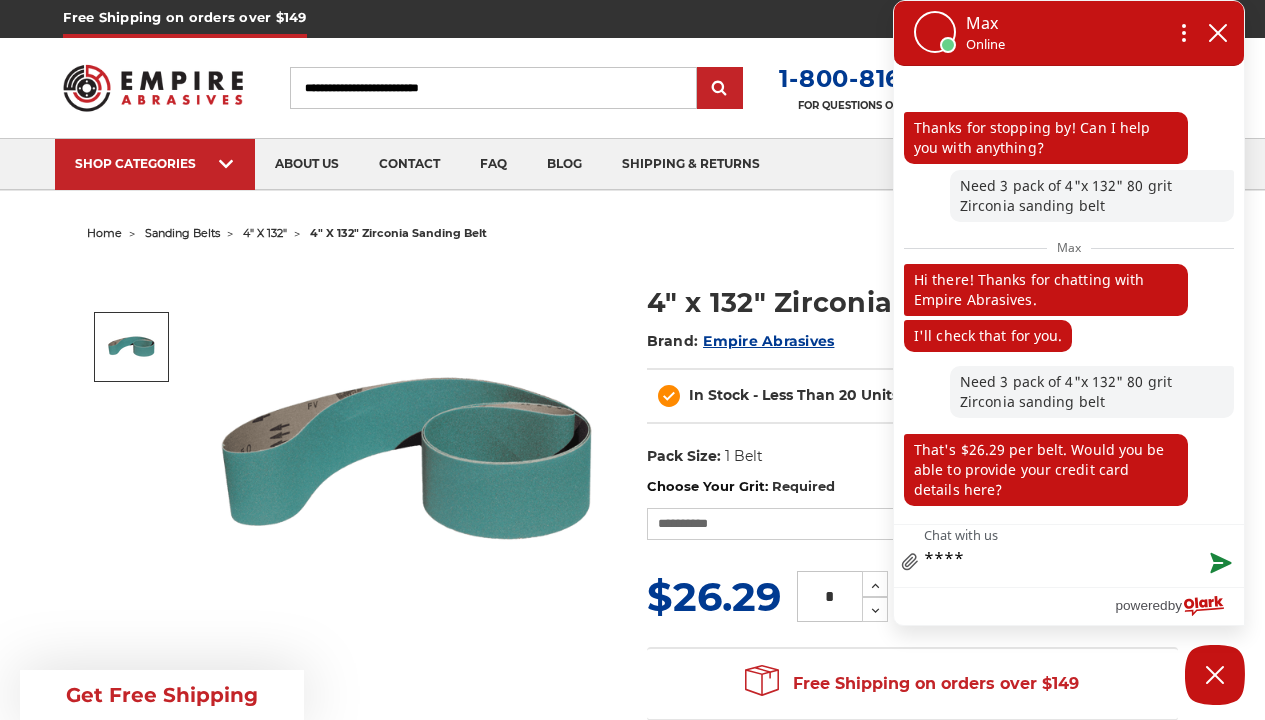 type on "*****" 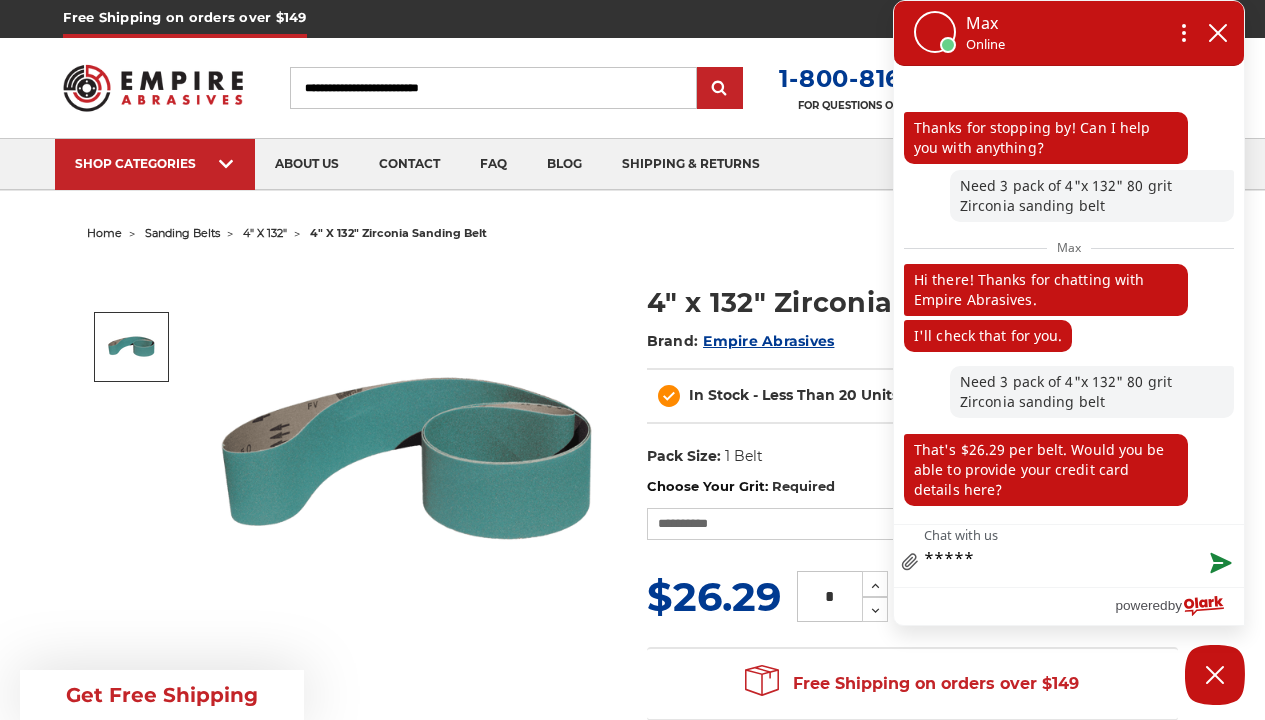 type on "*****" 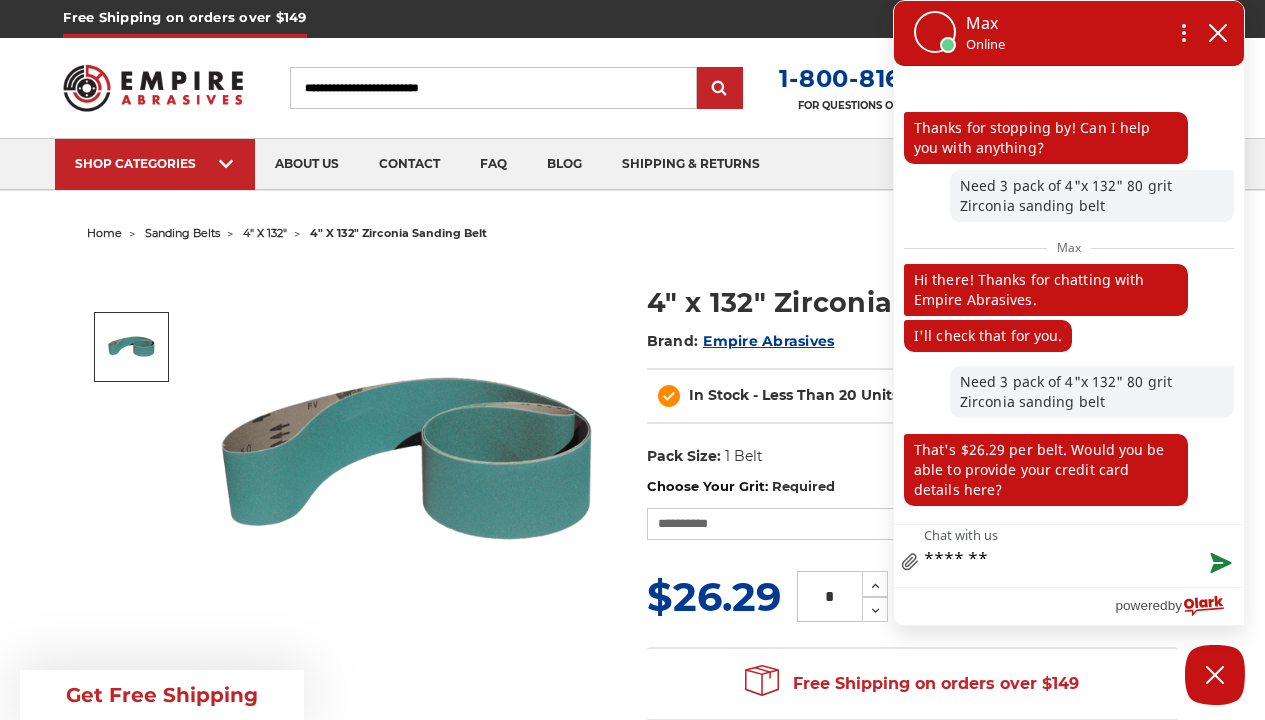 type on "********" 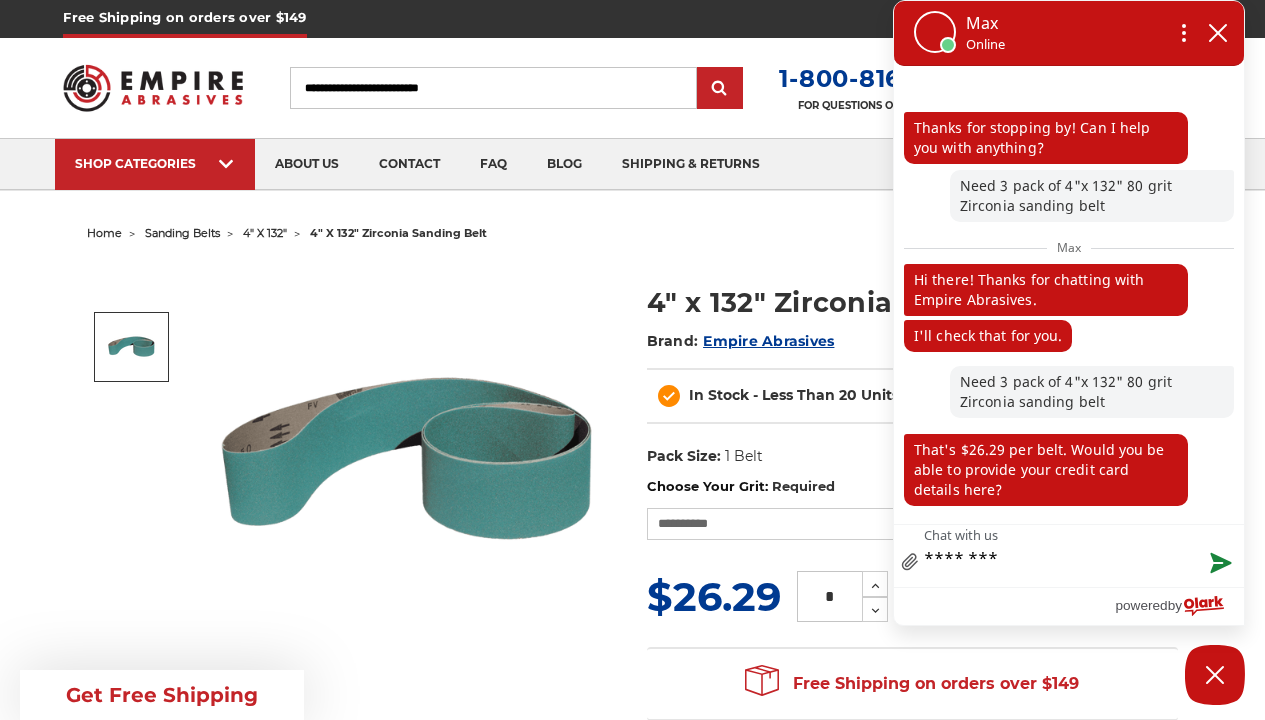 type on "*********" 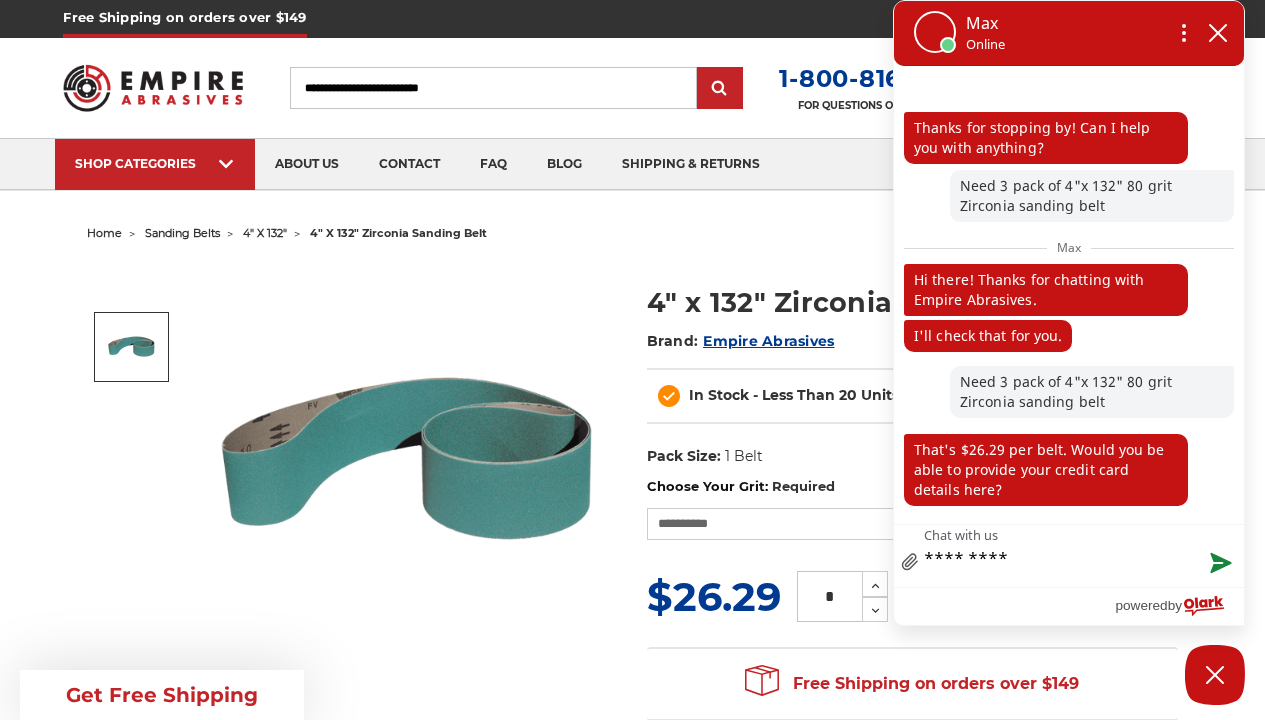 type on "**********" 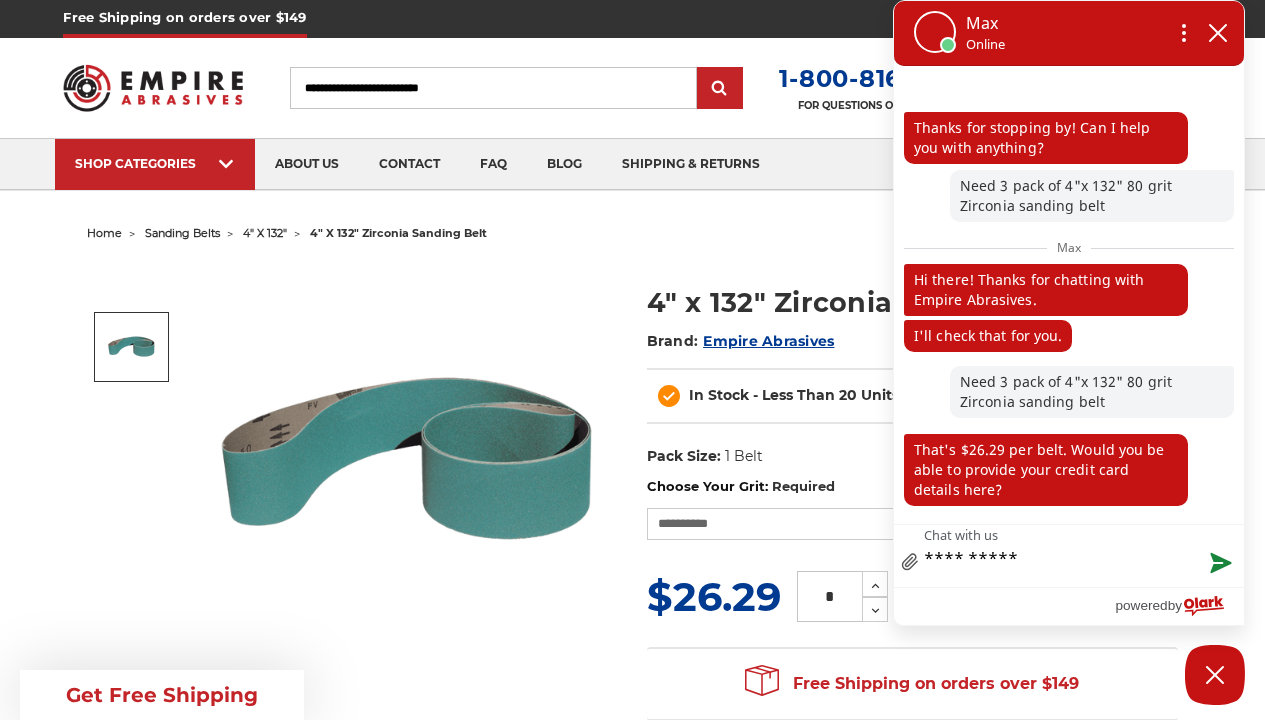 type on "**********" 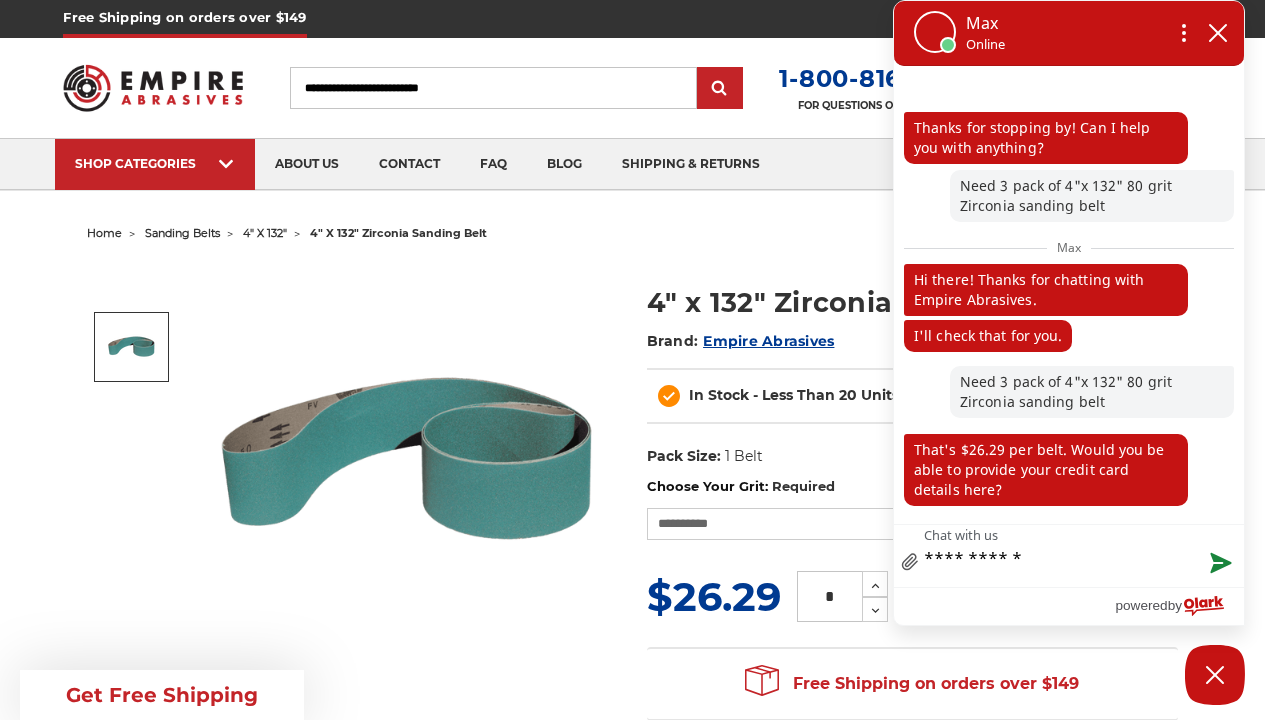 type on "**********" 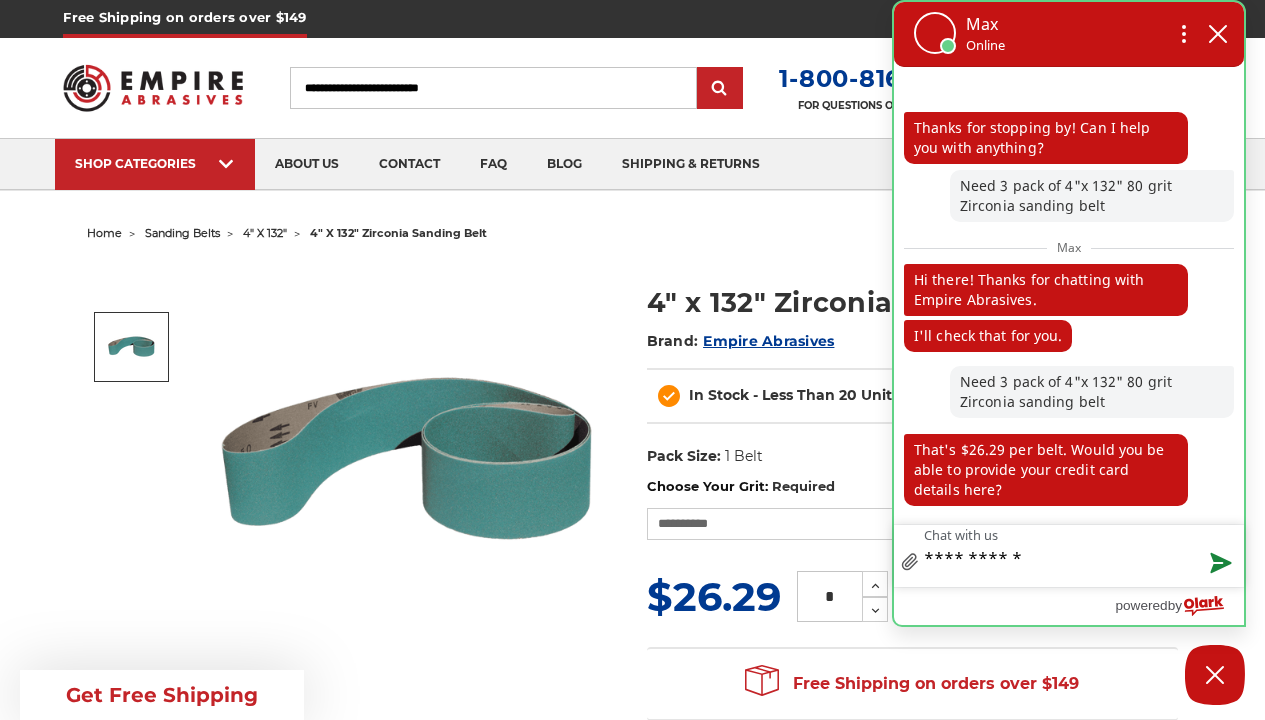 click at bounding box center [1219, 564] 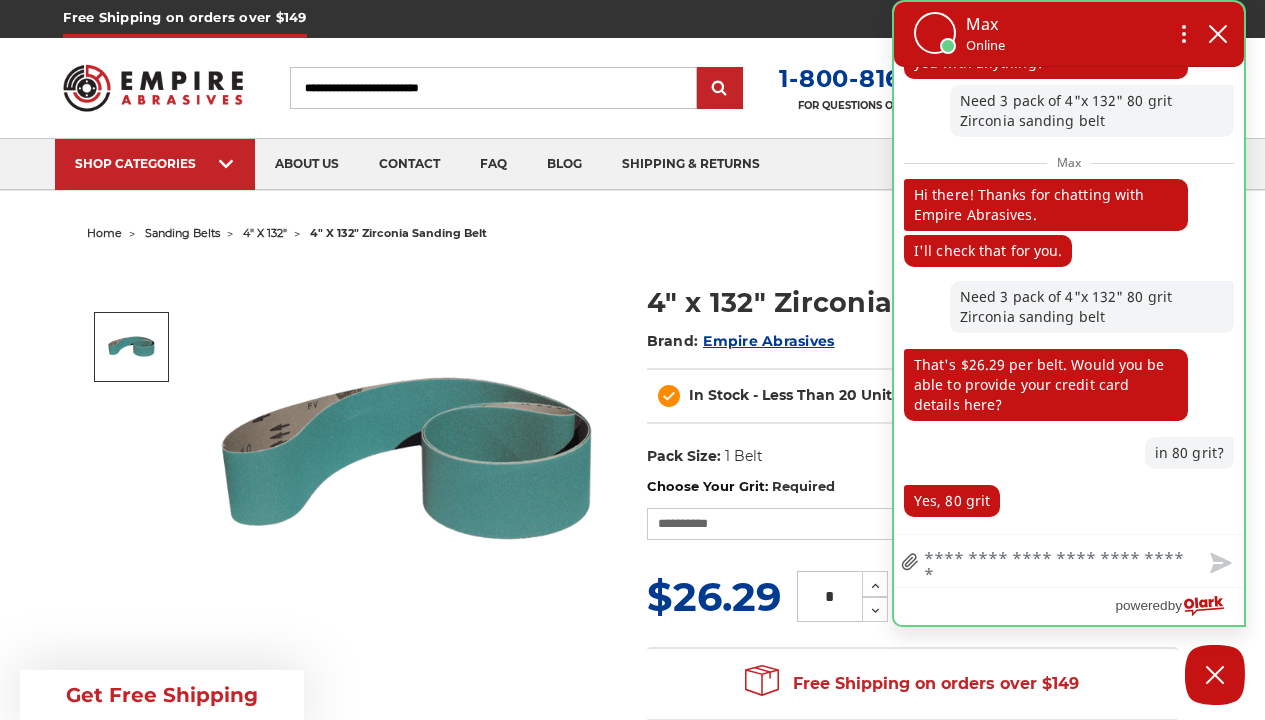 scroll, scrollTop: 50, scrollLeft: 0, axis: vertical 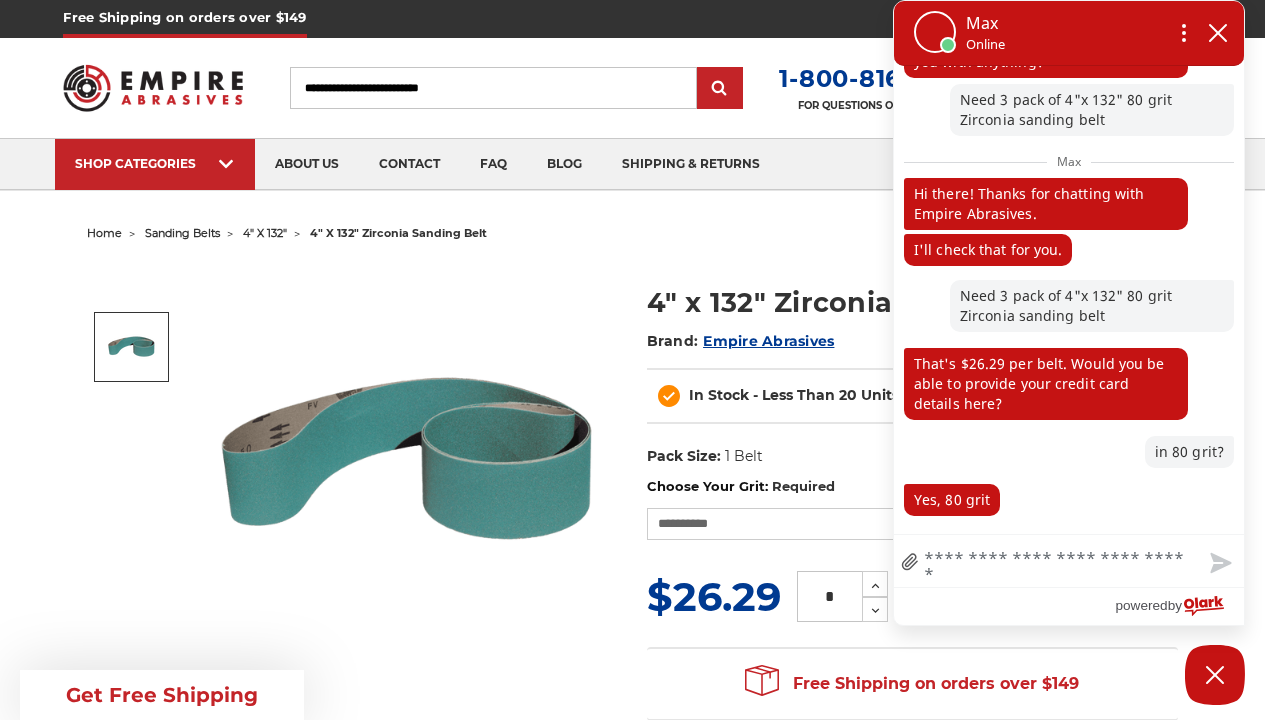 click on "**********" at bounding box center (1069, 561) 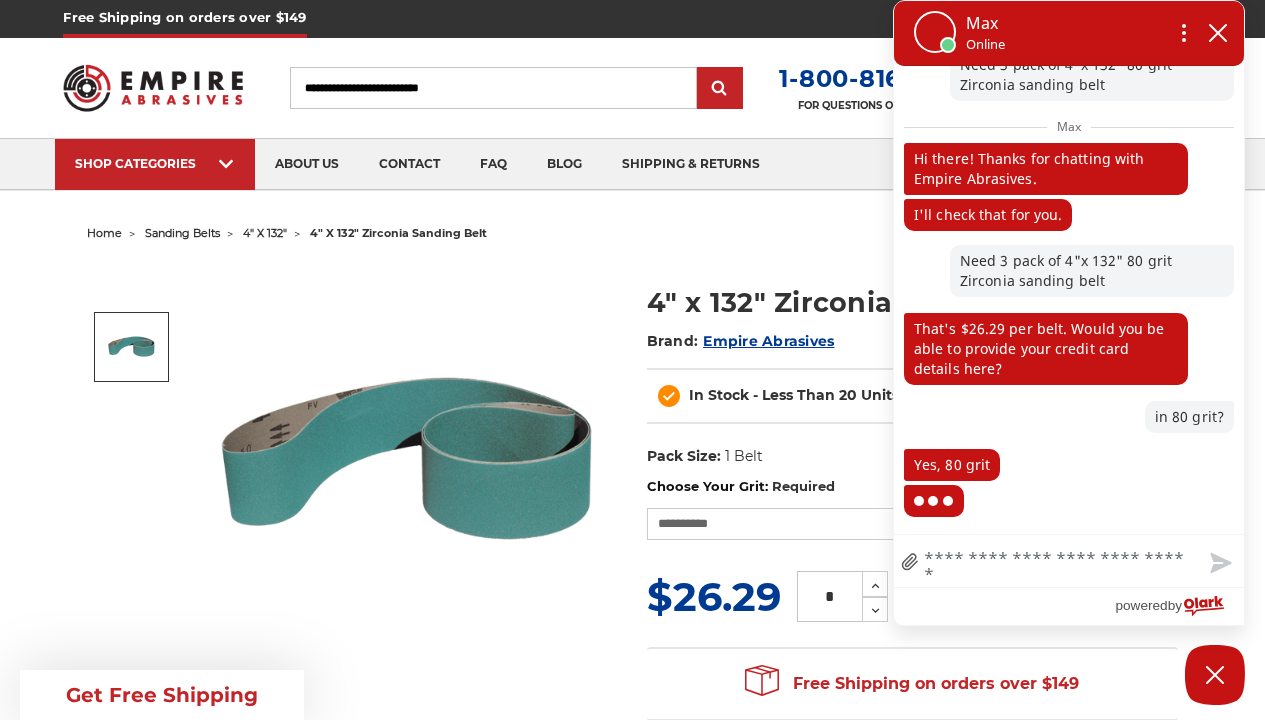scroll, scrollTop: 96, scrollLeft: 0, axis: vertical 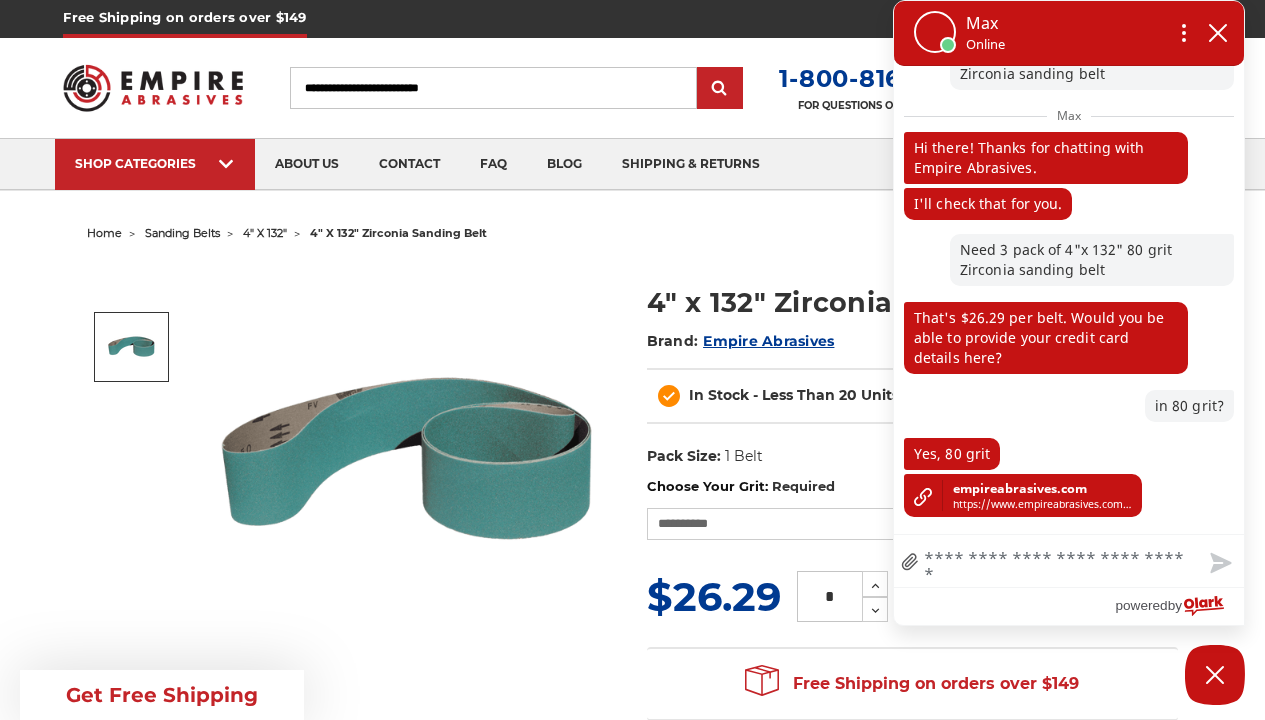 type on "*" 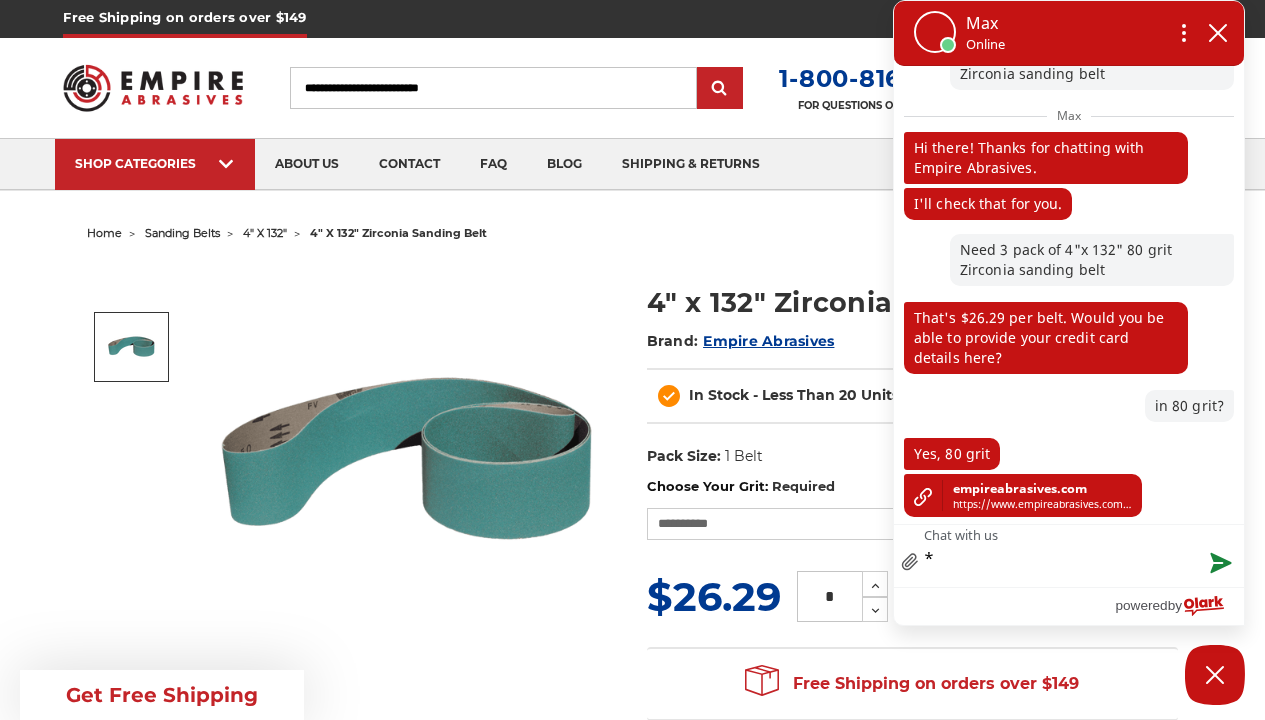 type on "*" 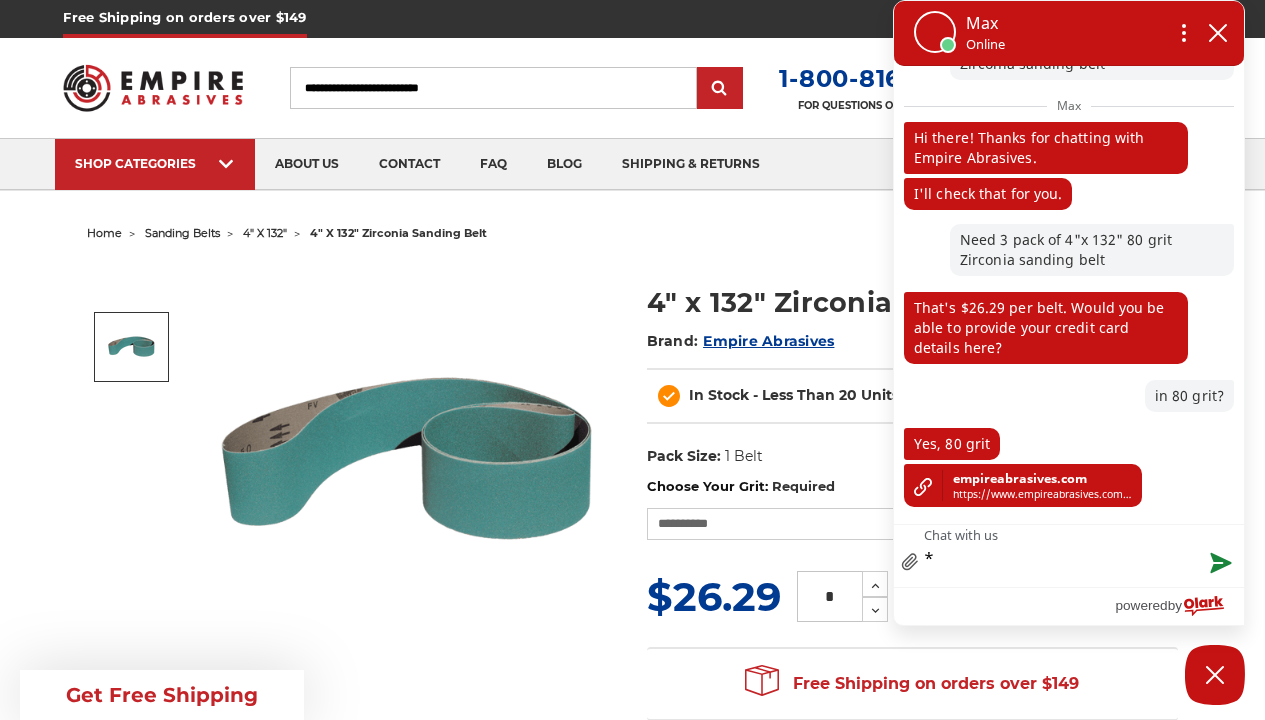type on "***" 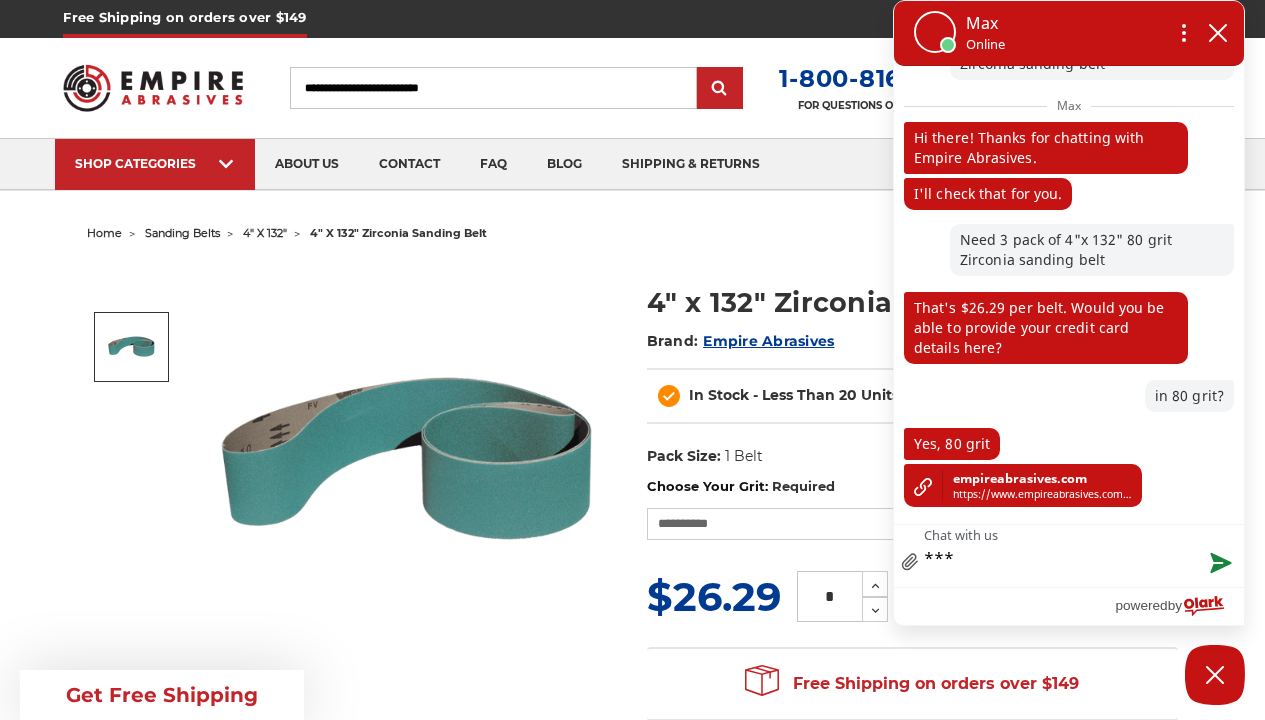 type on "***" 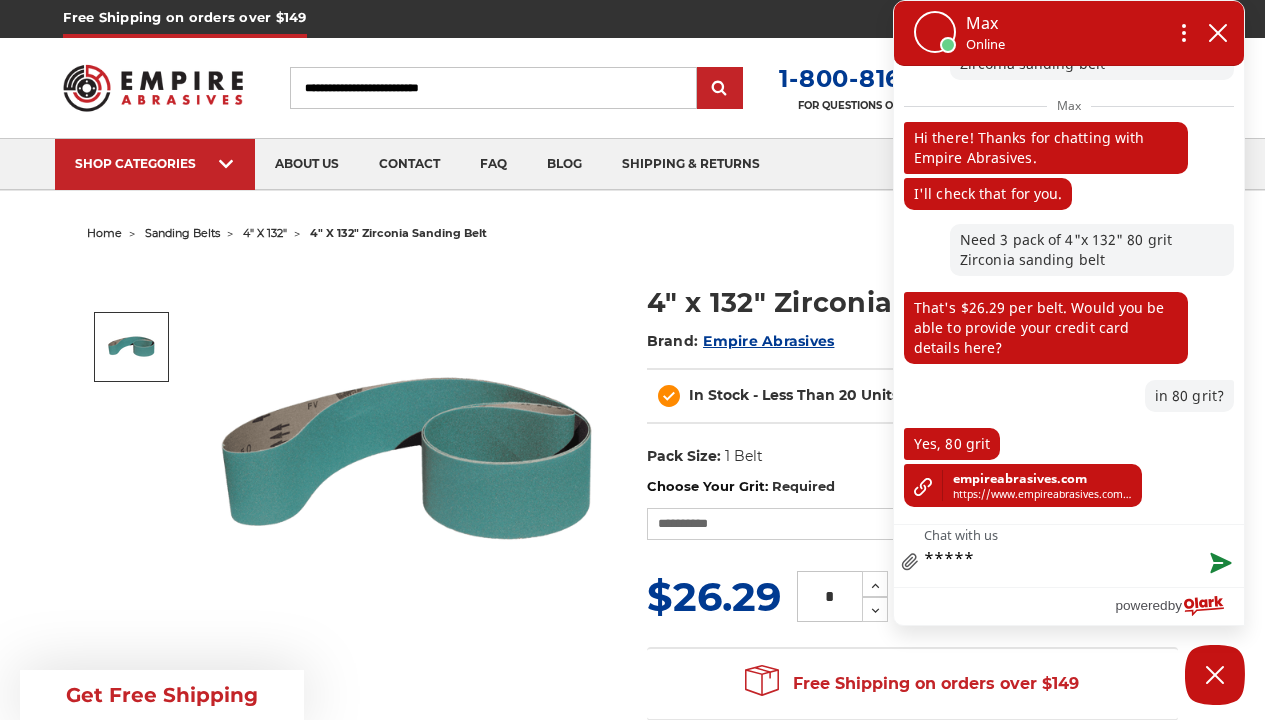 type on "******" 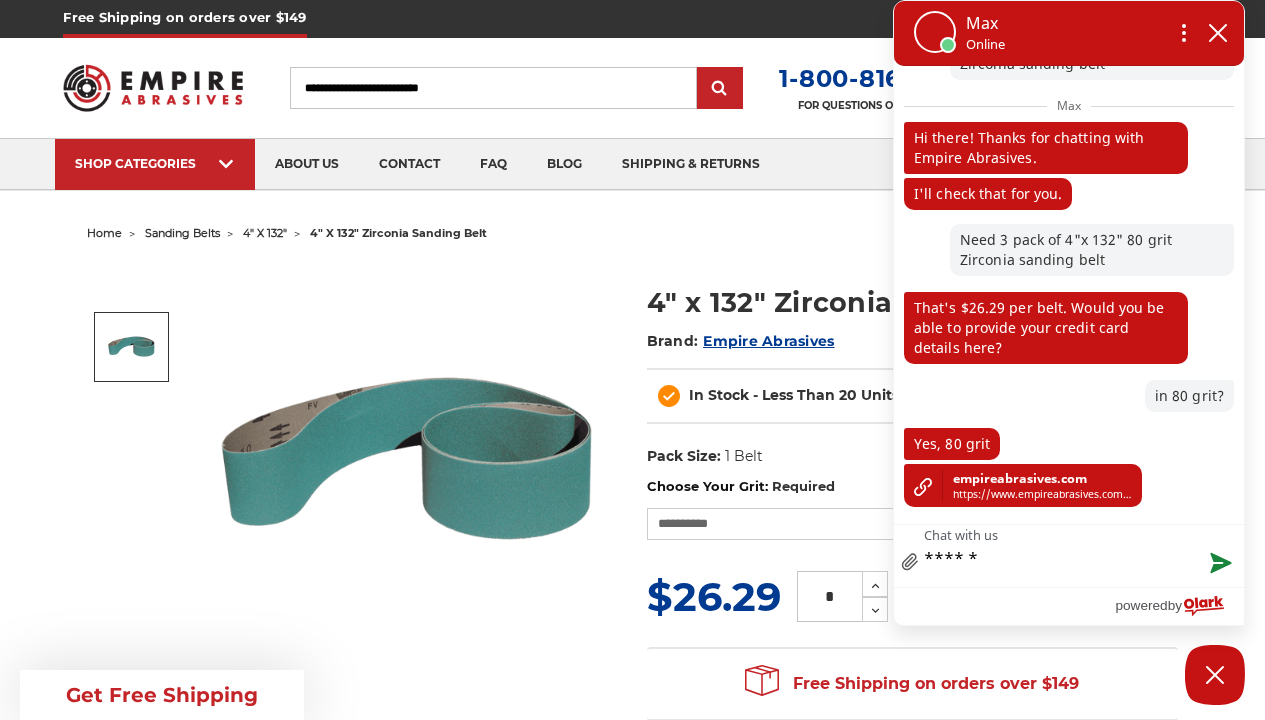 type on "*******" 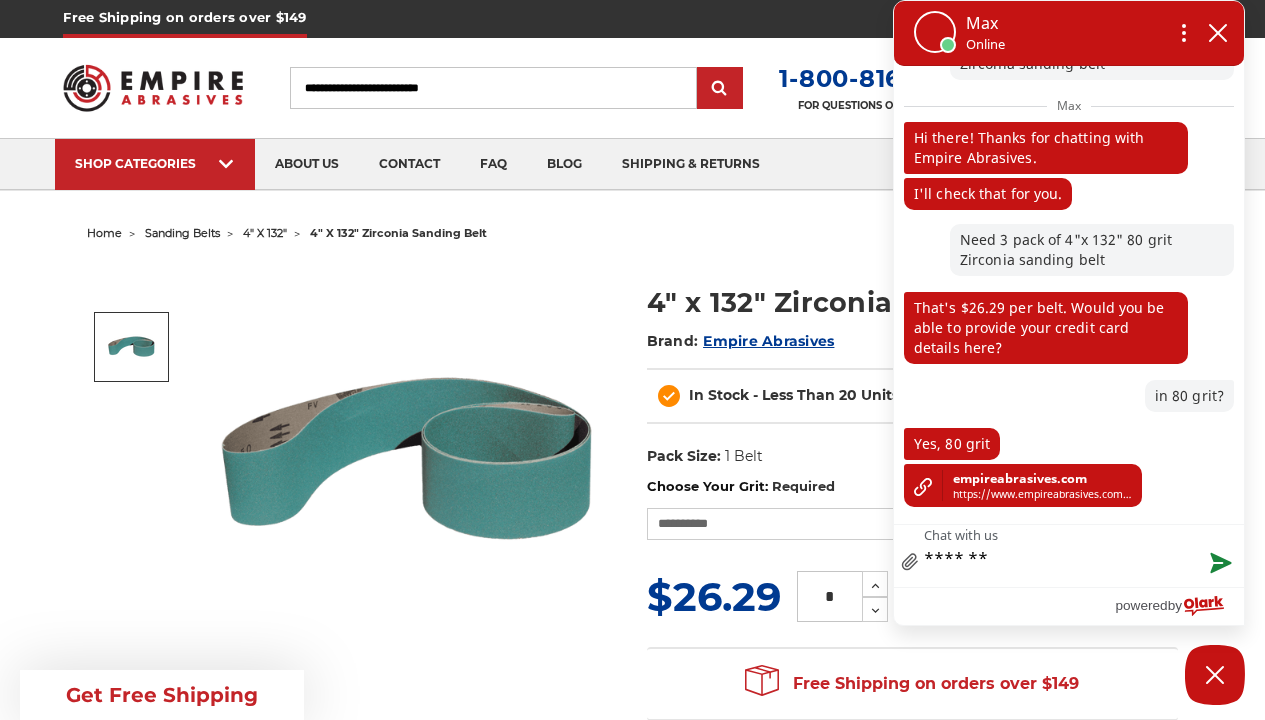 type on "********" 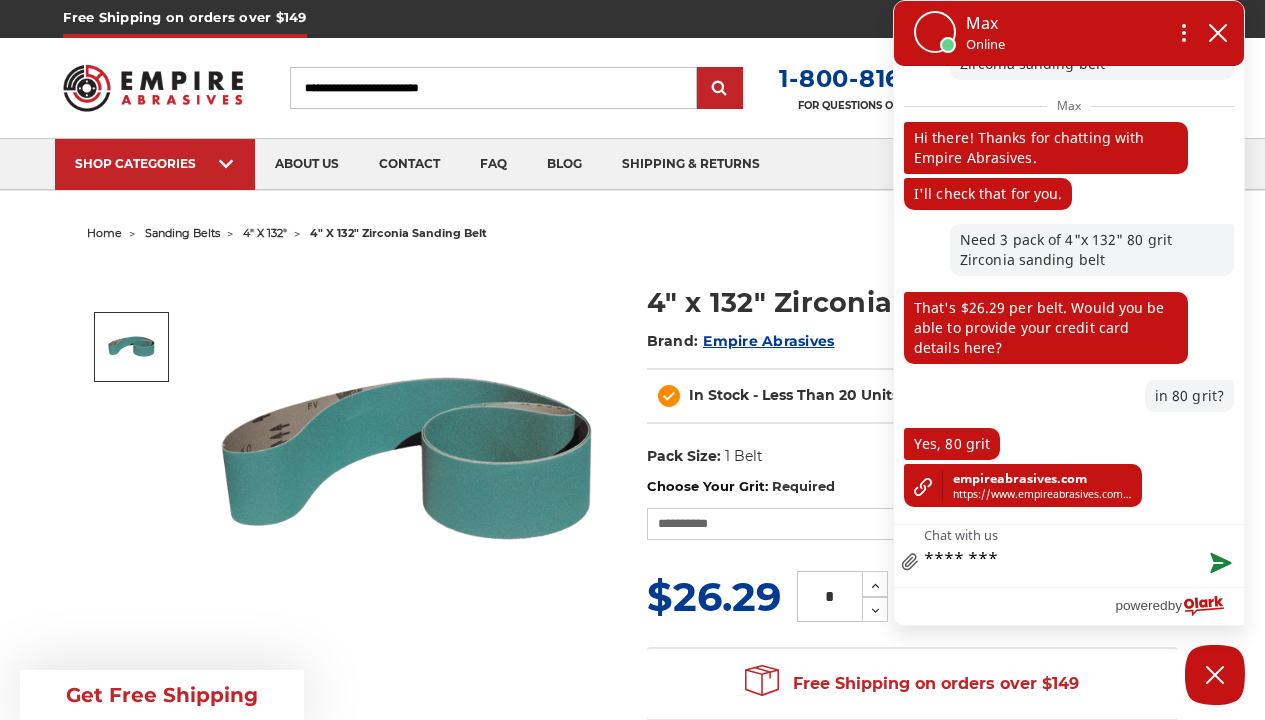 type on "********" 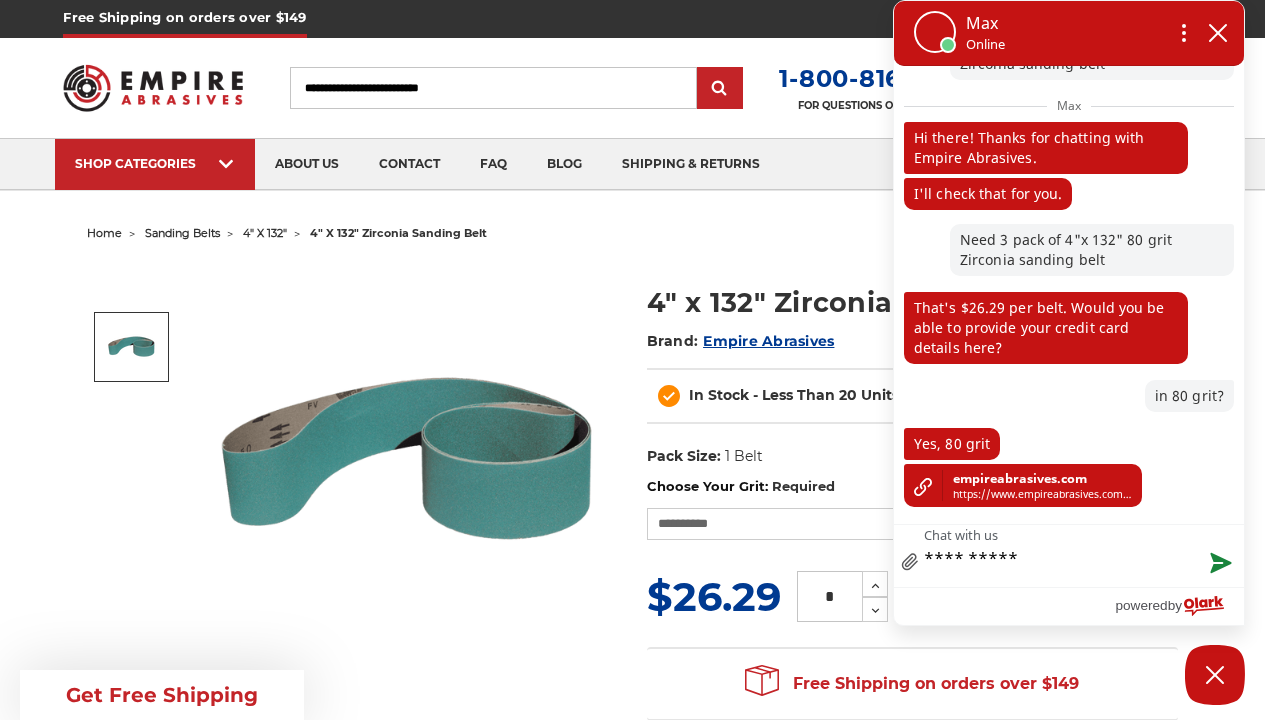 type on "**********" 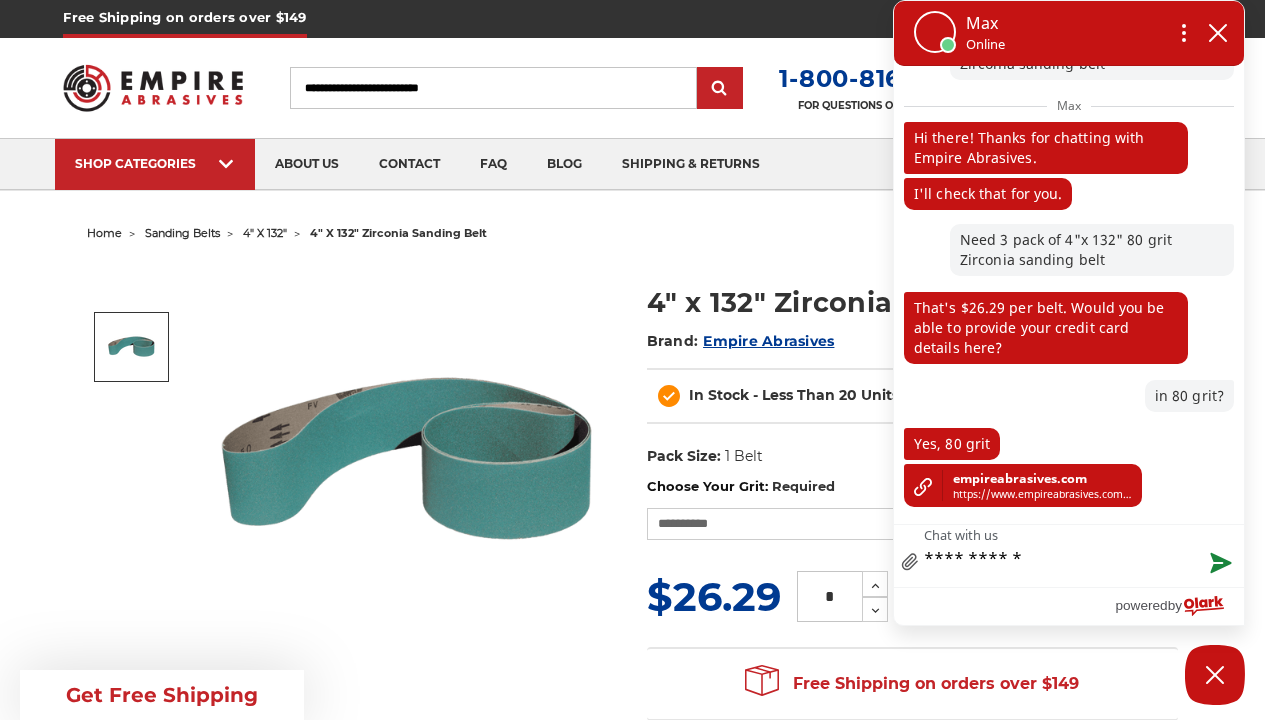 type on "**********" 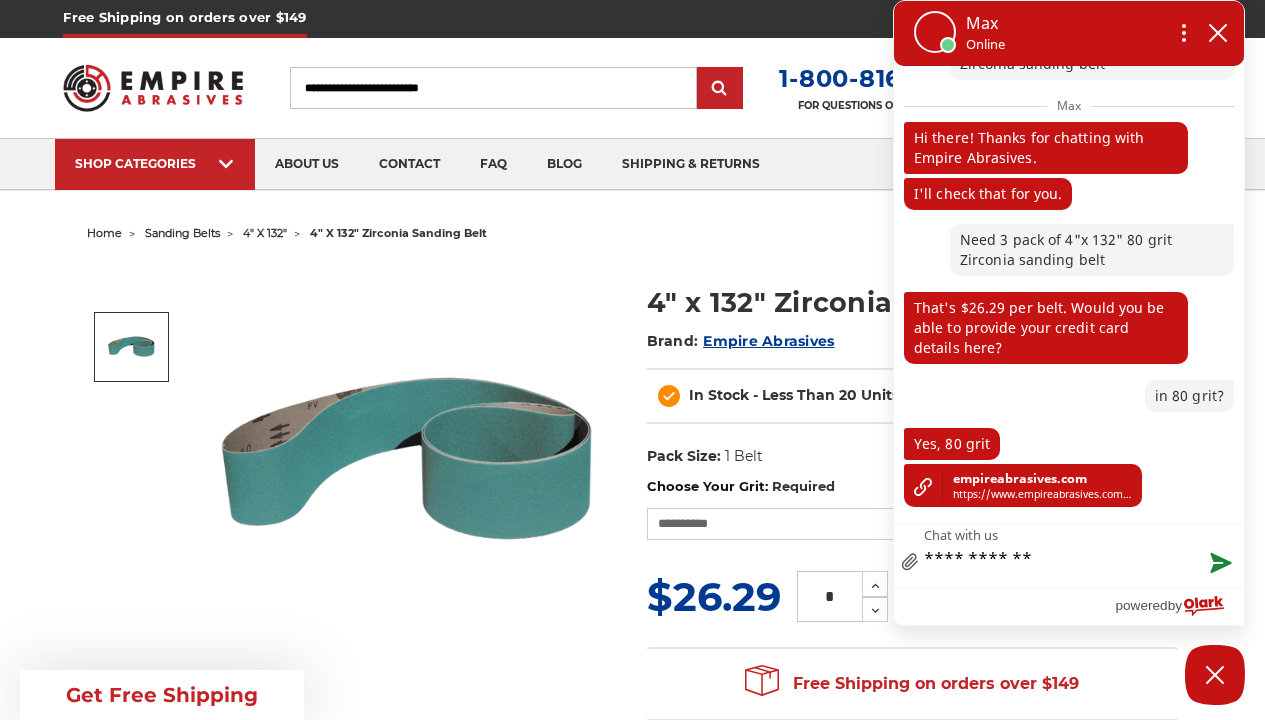 type on "**********" 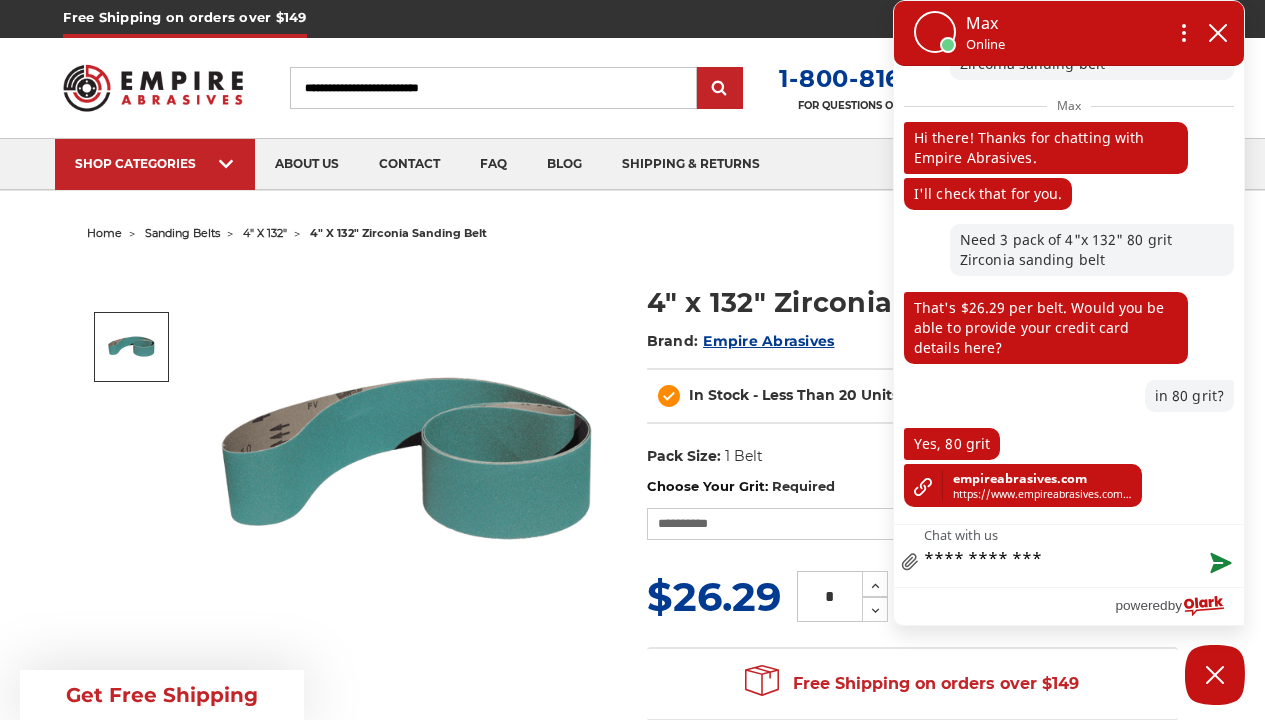 type on "**********" 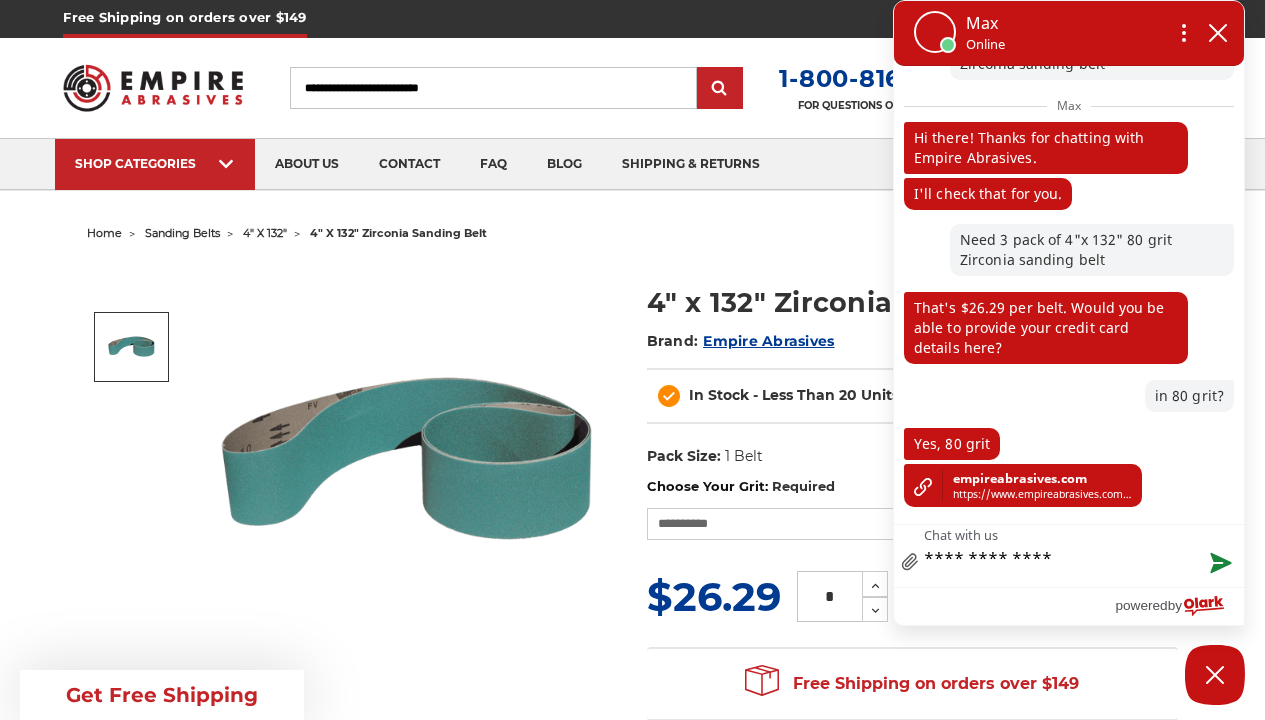 type on "**********" 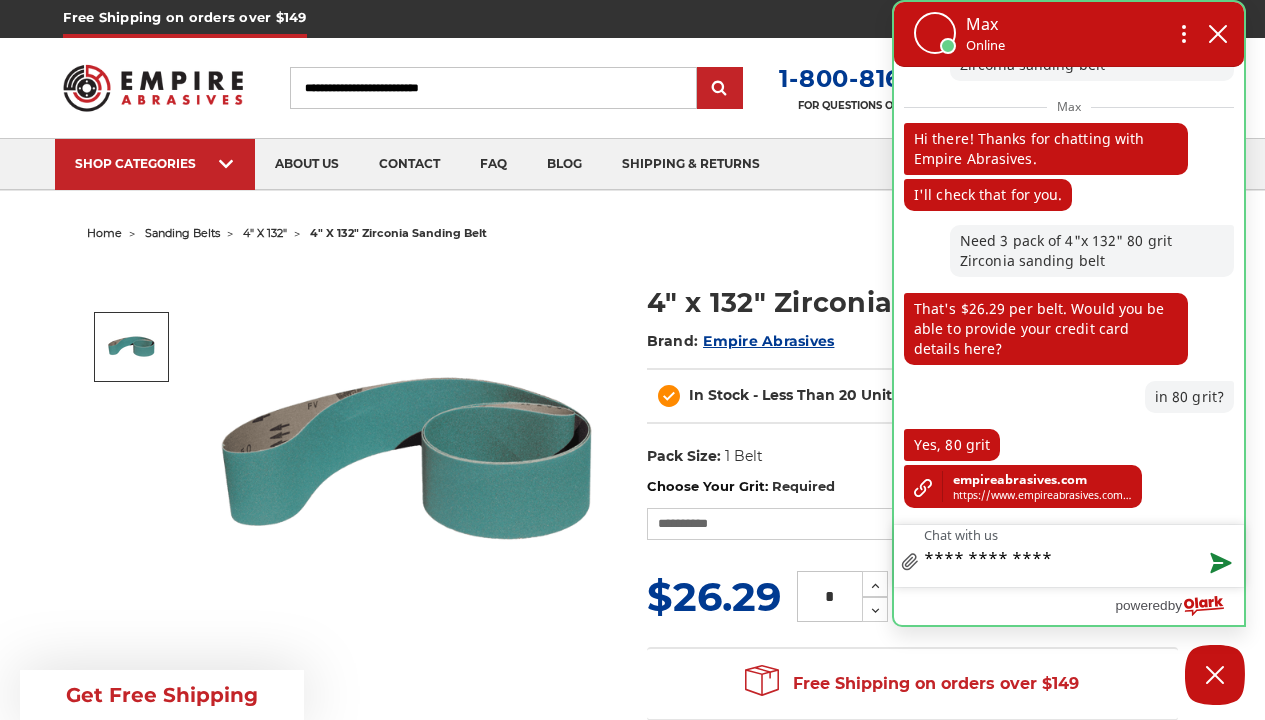 click at bounding box center [1219, 564] 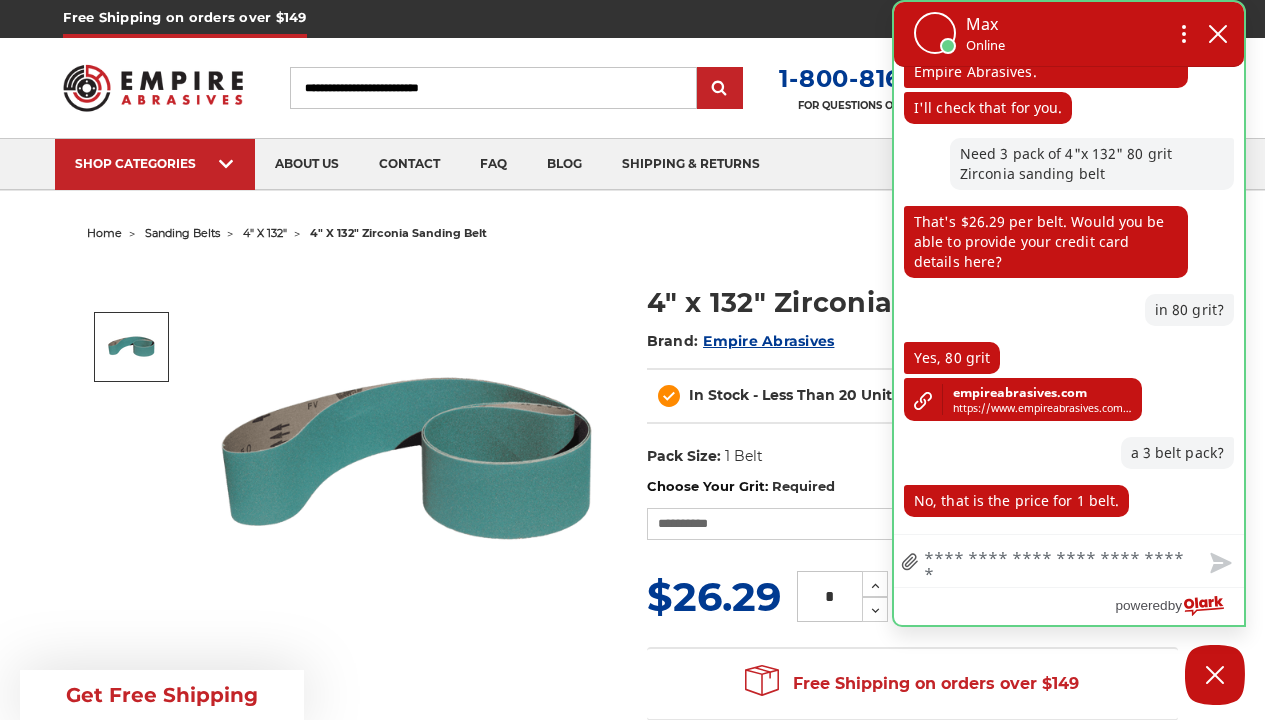 scroll, scrollTop: 193, scrollLeft: 0, axis: vertical 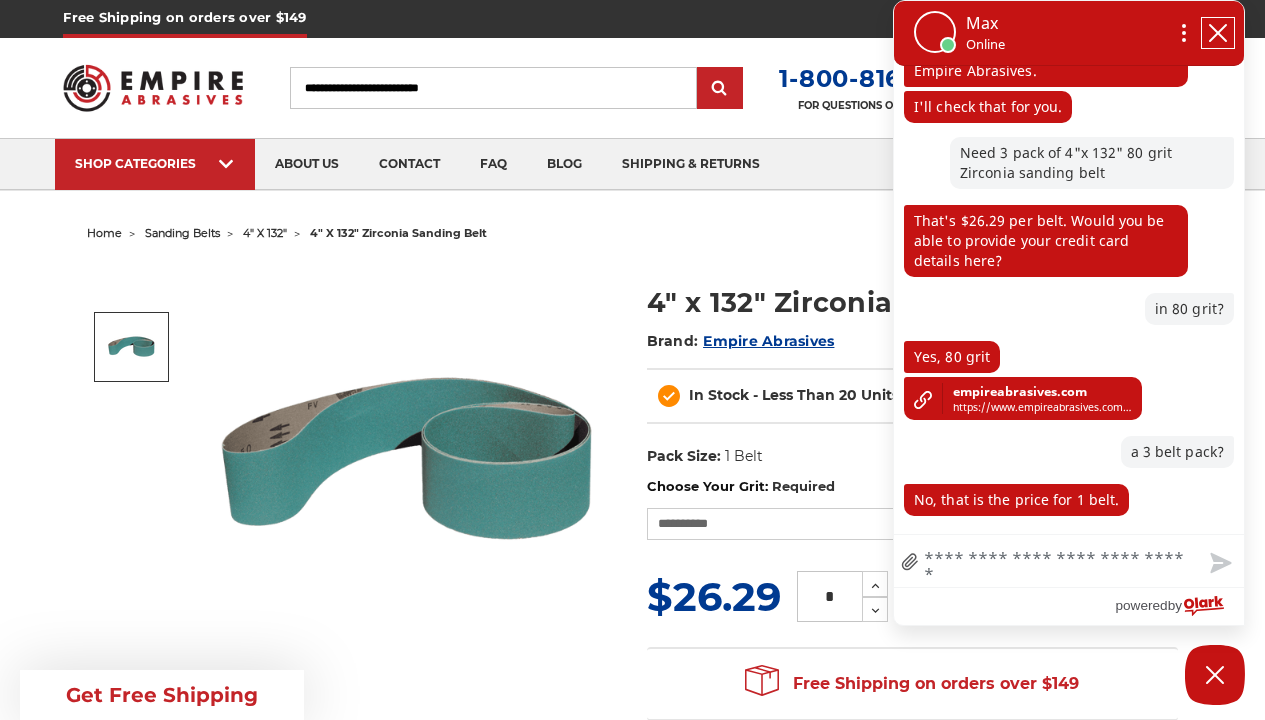 click 